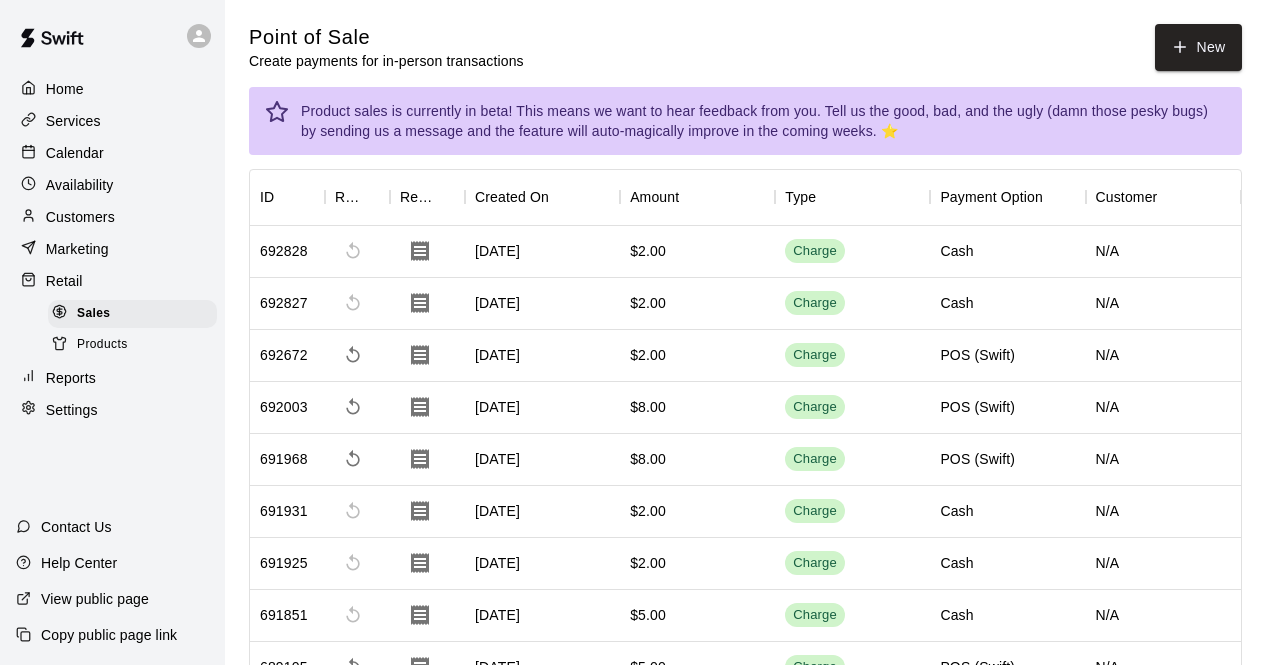 scroll, scrollTop: 0, scrollLeft: 0, axis: both 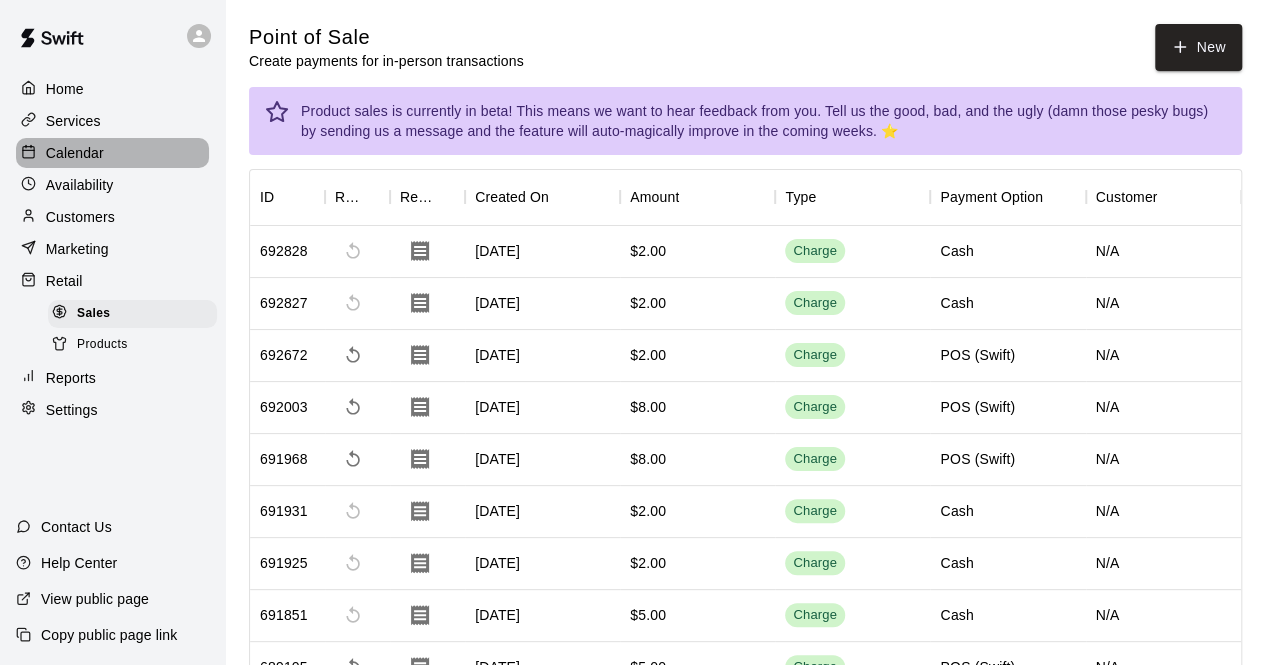 click on "Calendar" at bounding box center (112, 153) 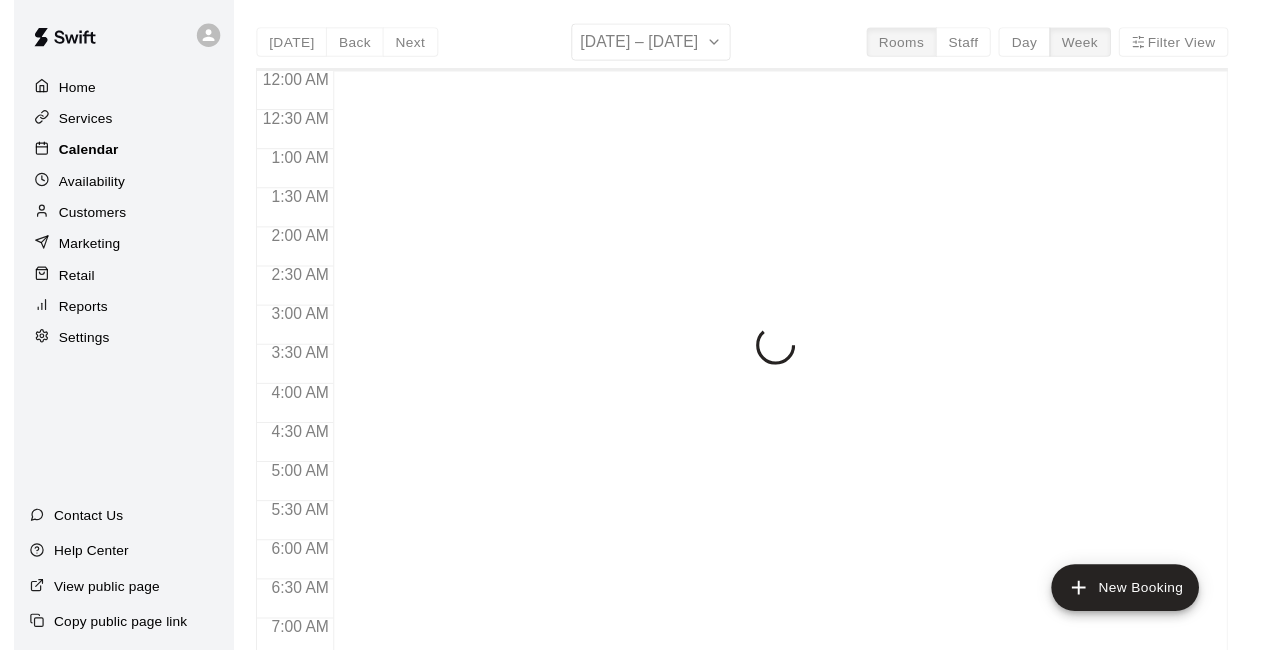 scroll, scrollTop: 1209, scrollLeft: 0, axis: vertical 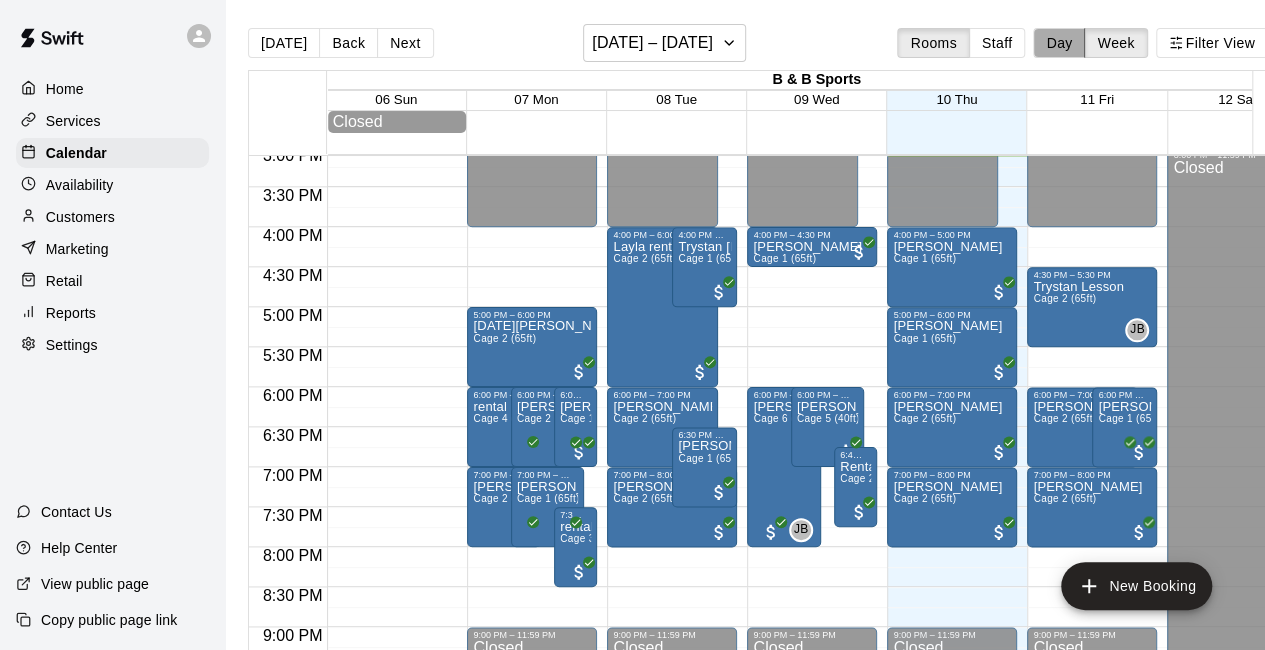 click on "Day" at bounding box center (1059, 43) 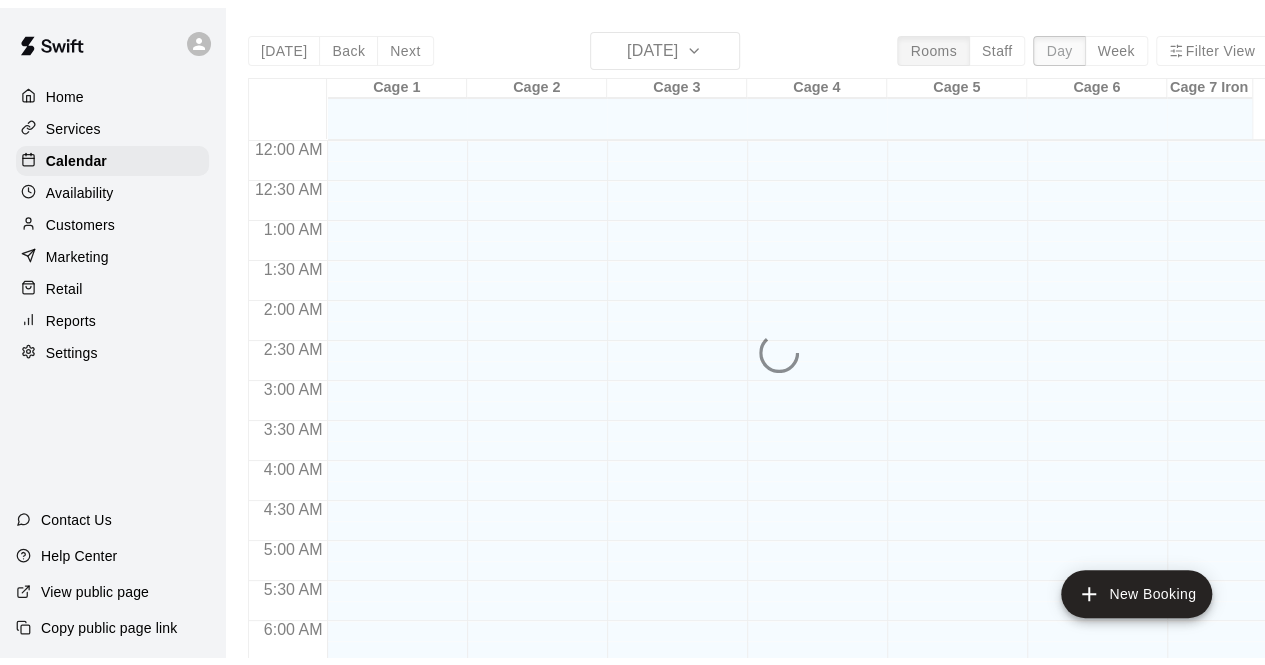 scroll, scrollTop: 1209, scrollLeft: 0, axis: vertical 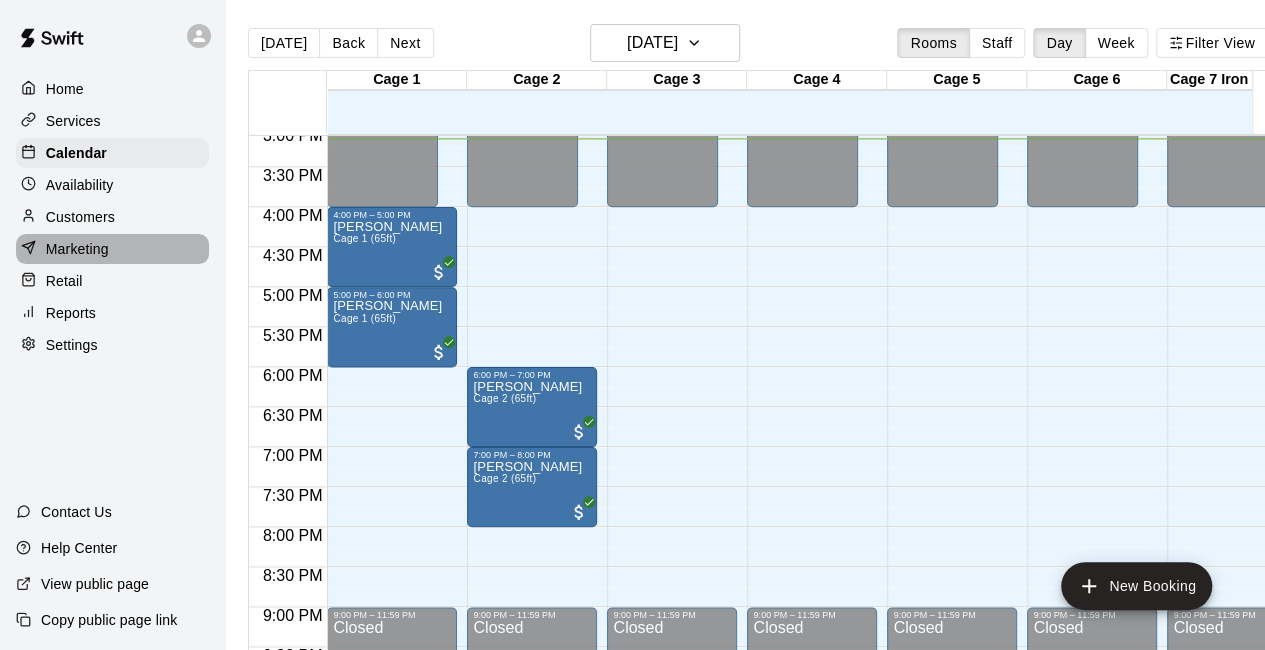 click on "Marketing" at bounding box center [112, 249] 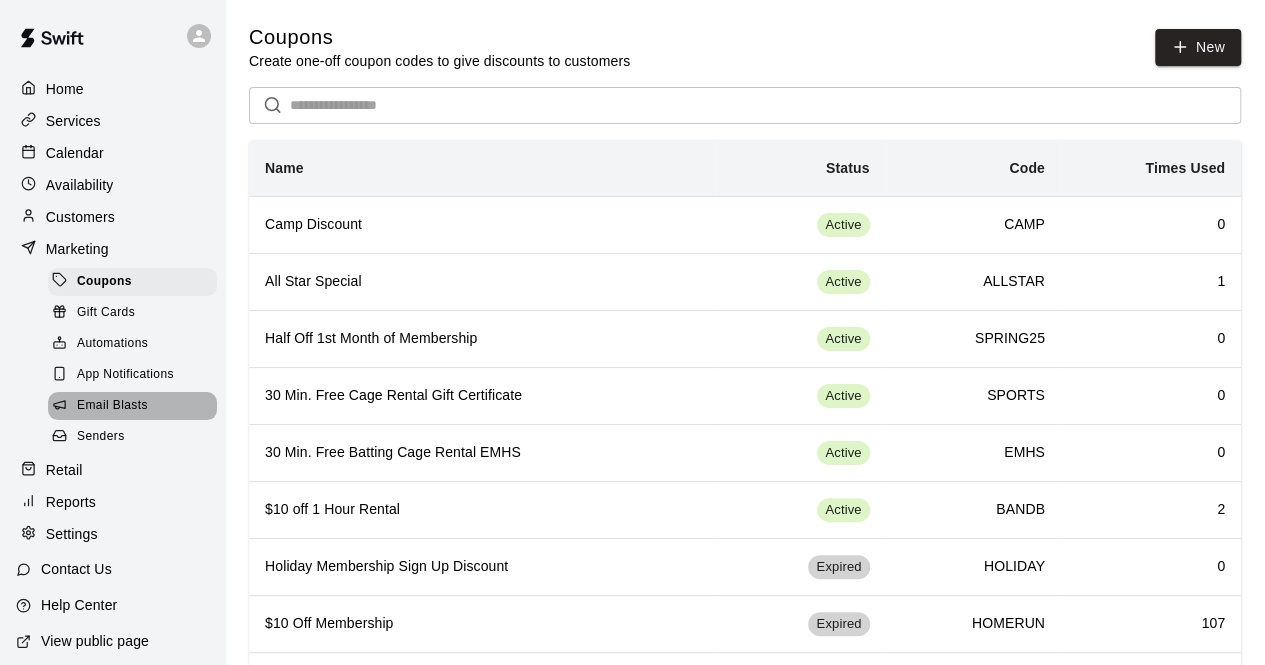 click on "Email Blasts" at bounding box center (132, 406) 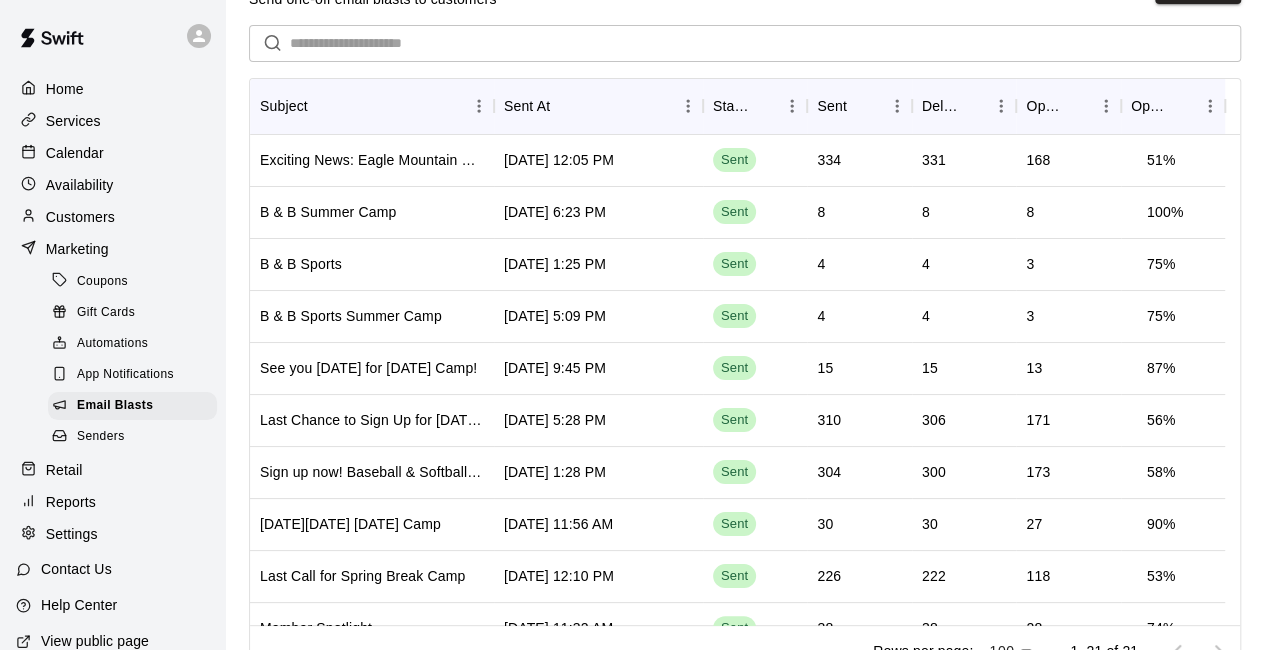 scroll, scrollTop: 74, scrollLeft: 0, axis: vertical 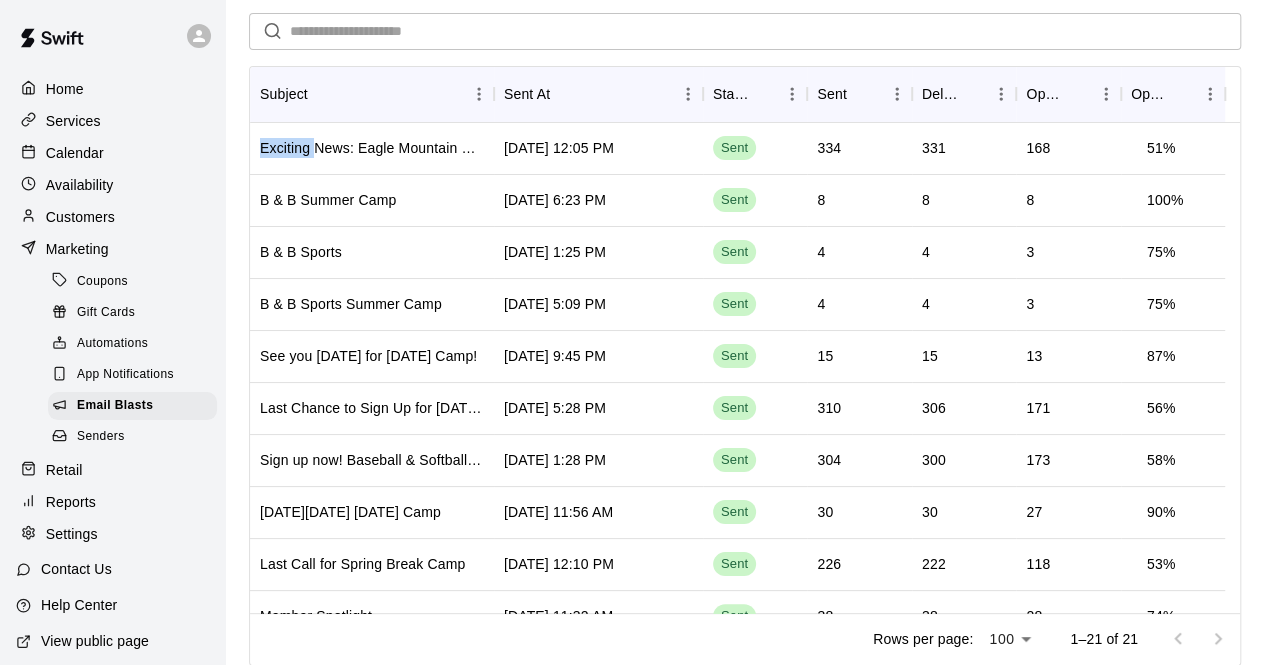 click on "Home Services Calendar Availability Customers Marketing Coupons Gift Cards Automations App Notifications Email Blasts Senders Retail Reports Settings Contact Us Help Center View public page Copy public page link Email Blasts Send one-off email blasts to customers   New ​ Subject Sent At Status Sent Delivered Opened Open Rate Exciting News: Eagle Mountain Baseball Club at B & B Sports! [DATE] 12:05 PM Sent 334 331 168 51 % B & B Summer Camp [DATE] 6:23 PM Sent 8 8 8 100 % B & B Sports  [DATE] 1:25 PM Sent 4 4 3 75 % B & B Sports Summer Camp  [DATE] 5:09 PM Sent 4 4 3 75 % See you [DATE] for [DATE] Camp! [DATE] 9:45 PM Sent 15 15 13 87 % Last Chance to Sign Up for [DATE] Baseball/Softball Camp!  [DATE] 5:28 PM Sent 310 306 171 56 % Sign up now! Baseball & Softball Summer Camps are here! ⚾🥎 [DATE] 1:28 PM Sent 304 300 173 58 % [DATE][DATE] [DATE] Camp [DATE] 11:56 AM Sent [PHONE_NUMBER] % Last Call for Spring Break Camp [DATE] 12:10 PM Sent 226 %" at bounding box center (632, 289) 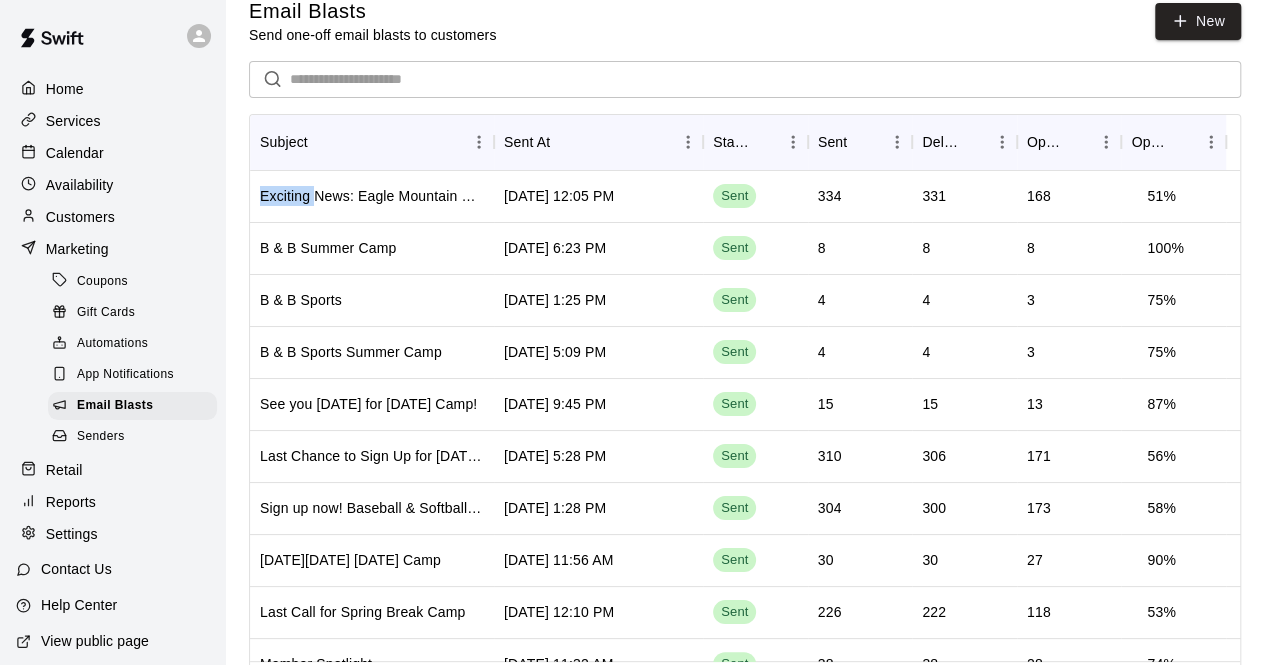 scroll, scrollTop: 10, scrollLeft: 0, axis: vertical 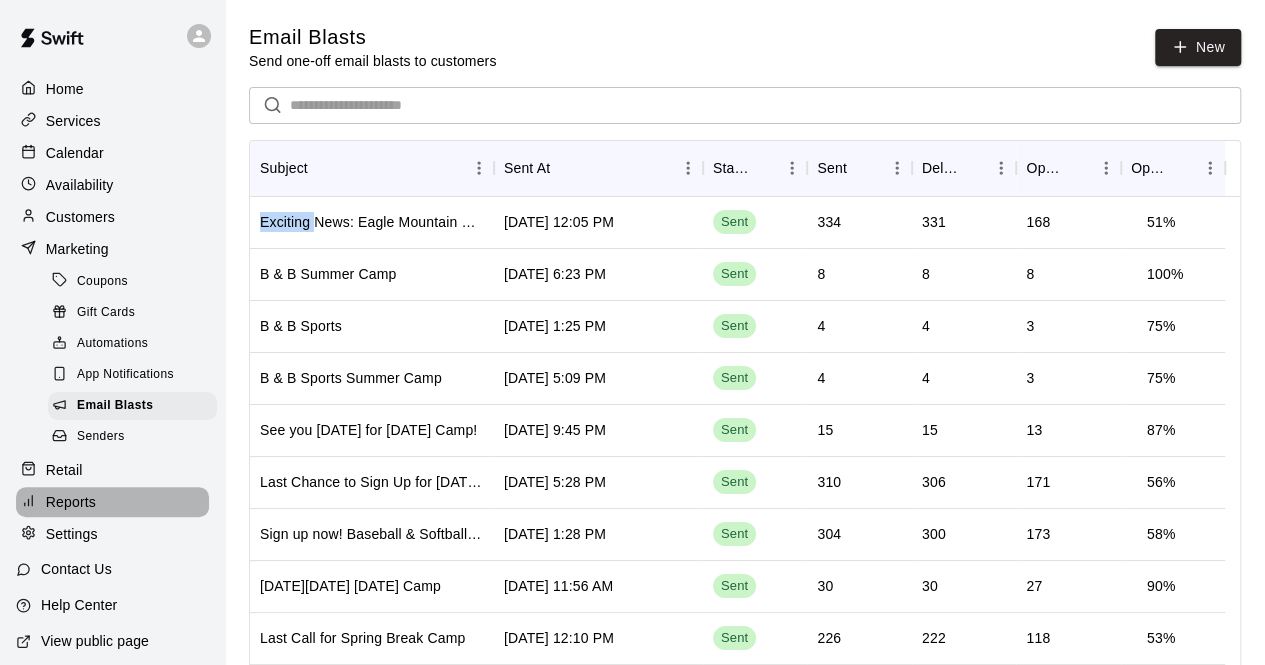 click on "Reports" at bounding box center [112, 502] 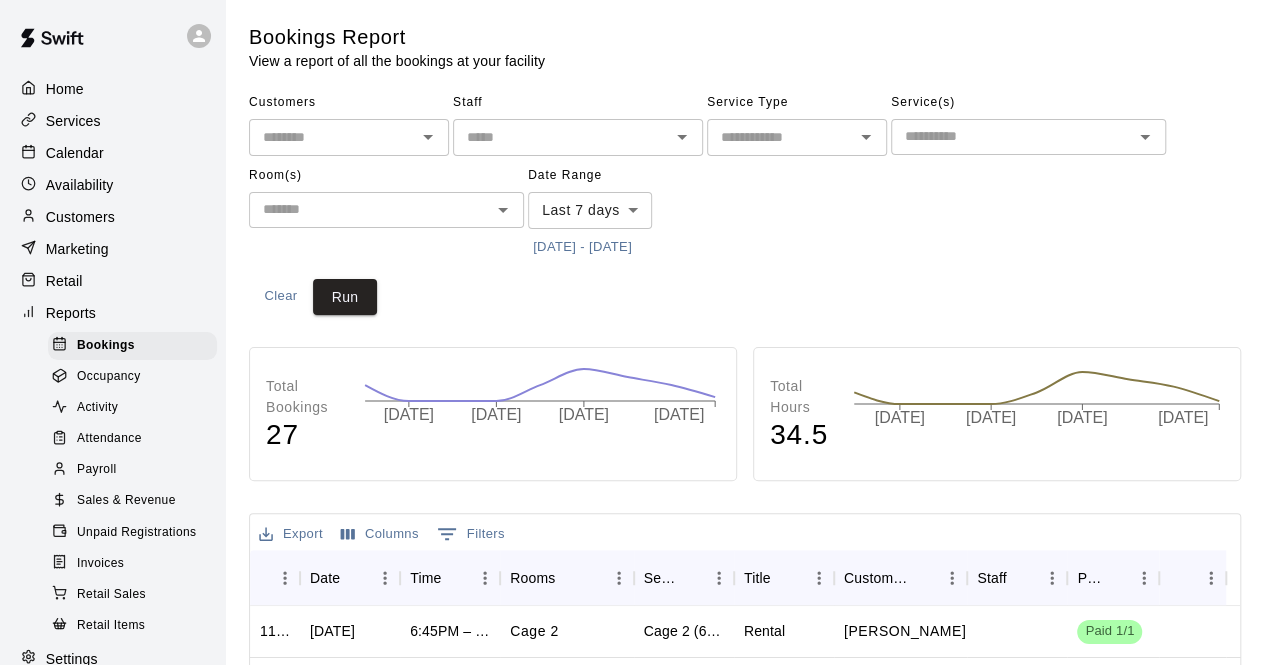 click on "Sales & Revenue" at bounding box center [126, 501] 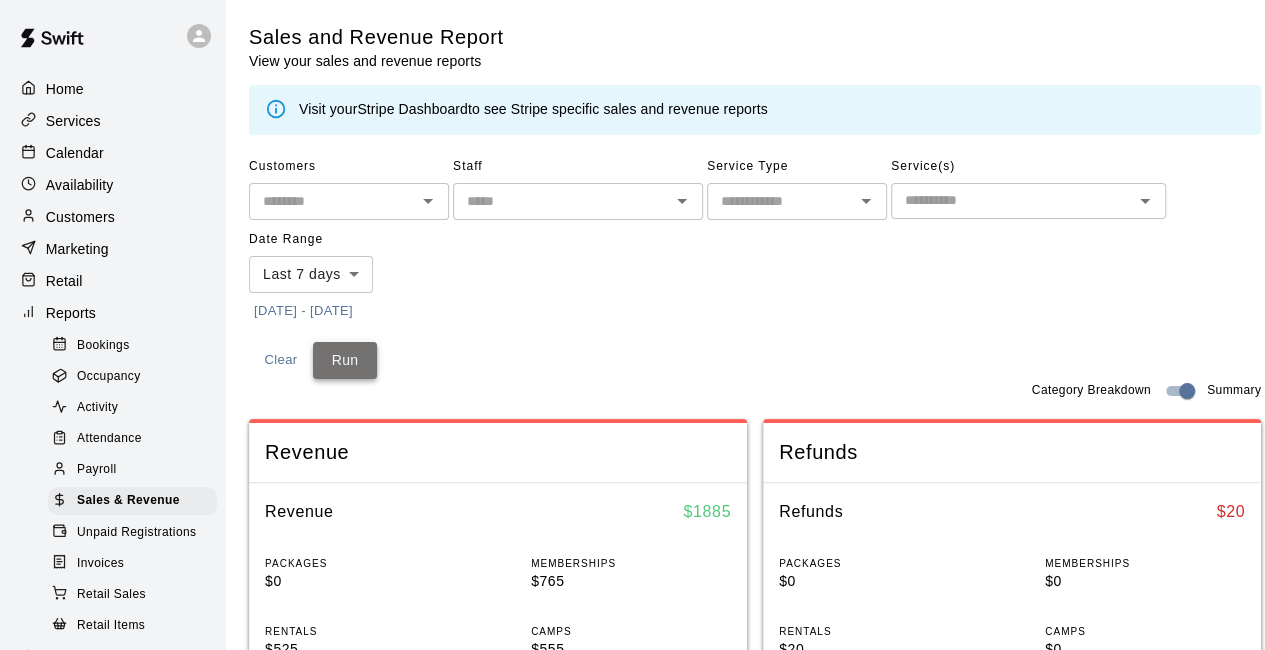 click on "Run" at bounding box center (345, 360) 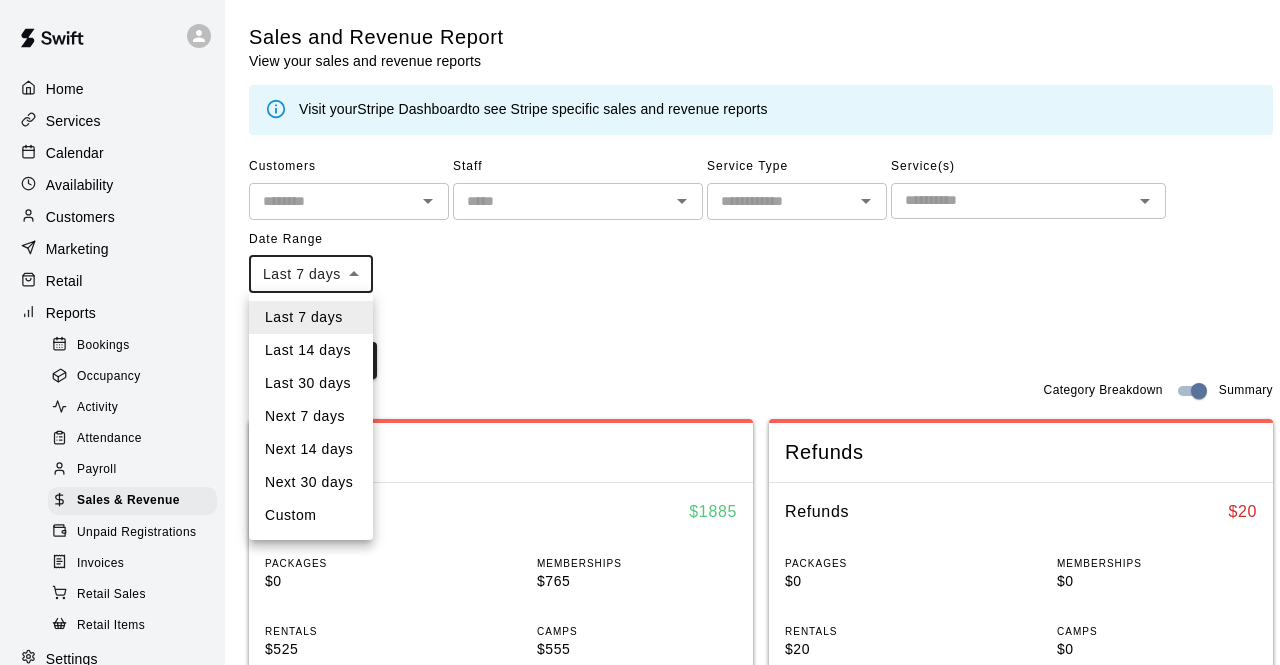 click on "Home Services Calendar Availability Customers Marketing Retail Reports Bookings Occupancy Activity Attendance Payroll Sales & Revenue Unpaid Registrations Invoices Retail Sales Retail Items Settings Contact Us Help Center View public page Copy public page link Sales and Revenue Report View your sales and revenue reports Visit your  Stripe Dashboard  to see Stripe specific sales and revenue reports Customers ​ Staff ​ Service Type ​ Service(s) ​ Date Range Last 7 days **** ​ [DATE] - [DATE] Clear Run Category Breakdown Summary   Revenue Revenue $ 1885 PACKAGES $0 MEMBERSHIPS $765 RENTALS $525 CAMPS $555 CLASSES $0 LESSONS $0 RETAIL $40 OTHER $0   Refunds Refunds $ 20 PACKAGES $0 MEMBERSHIPS $0 RENTALS $20 CAMPS $0 CLASSES $0 LESSONS $0 RETAIL $0 OTHER $0 Export Columns 0 Filters InvoiceId Date Service Name Revenue Category Payment Method Type Stripe Payment Id Coupon Status 692828 [DATE] 11:56 AM Retail N/A Retail CASH CHARGE N/A Paid 692827 [DATE] 11:55 AM Retail N/A Retail CASH" at bounding box center [640, 784] 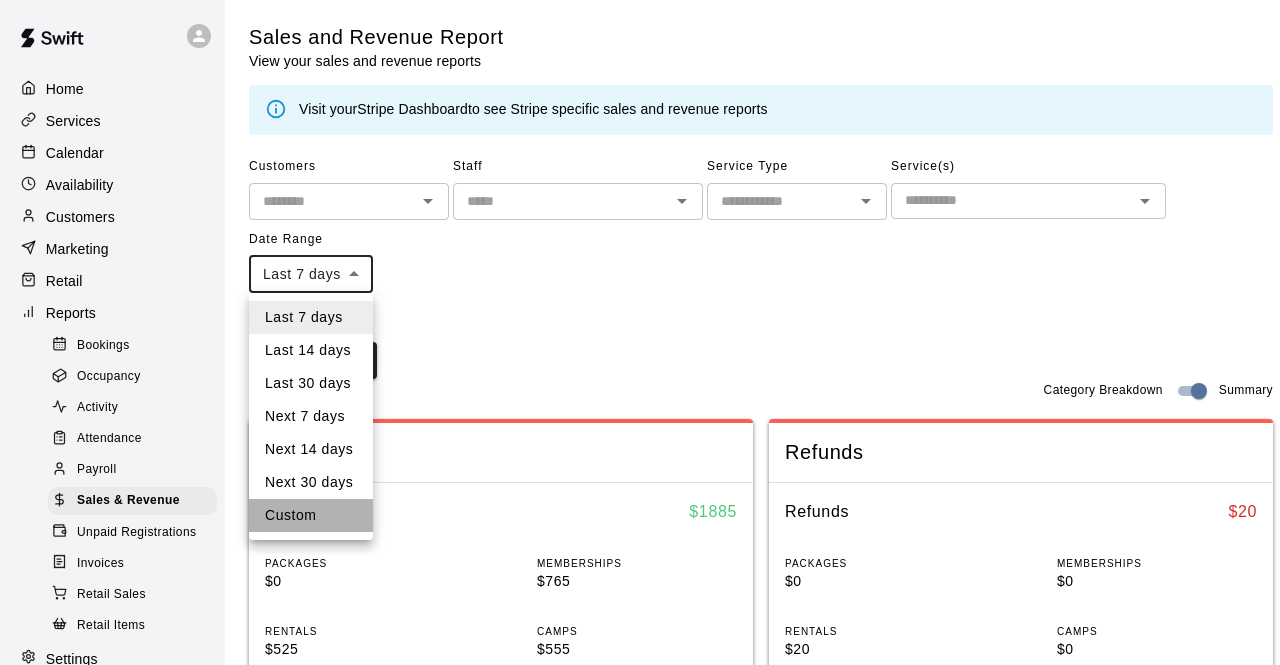 click on "Custom" at bounding box center (311, 515) 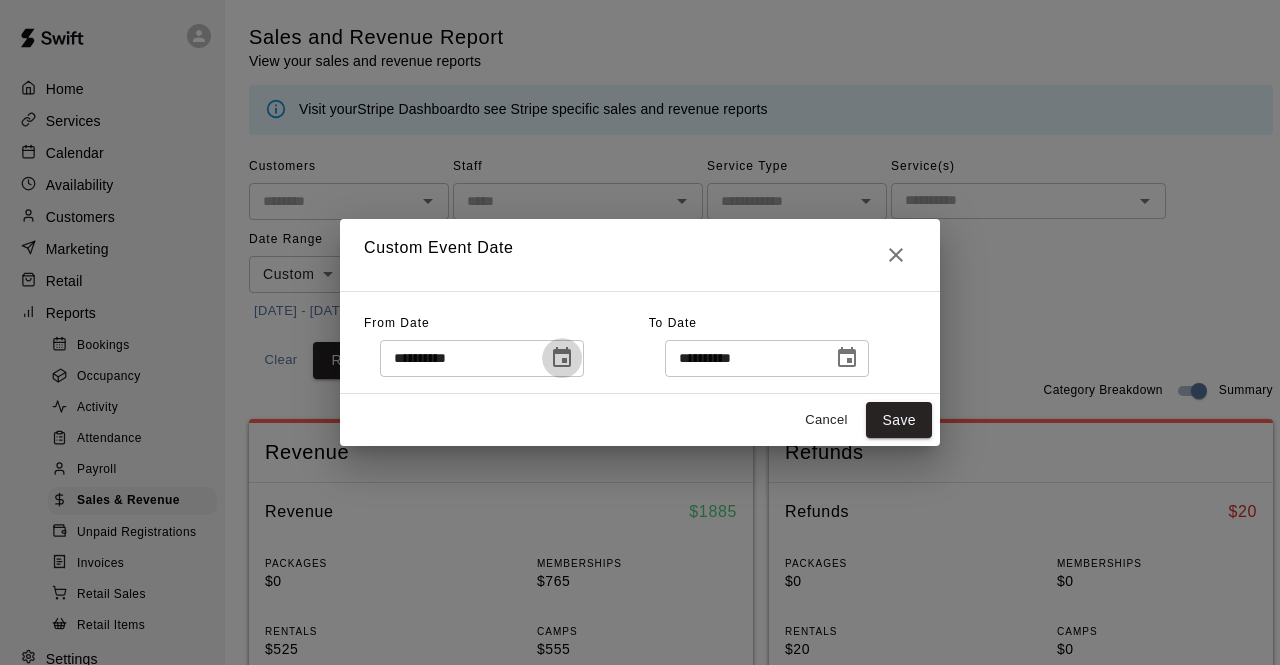 click 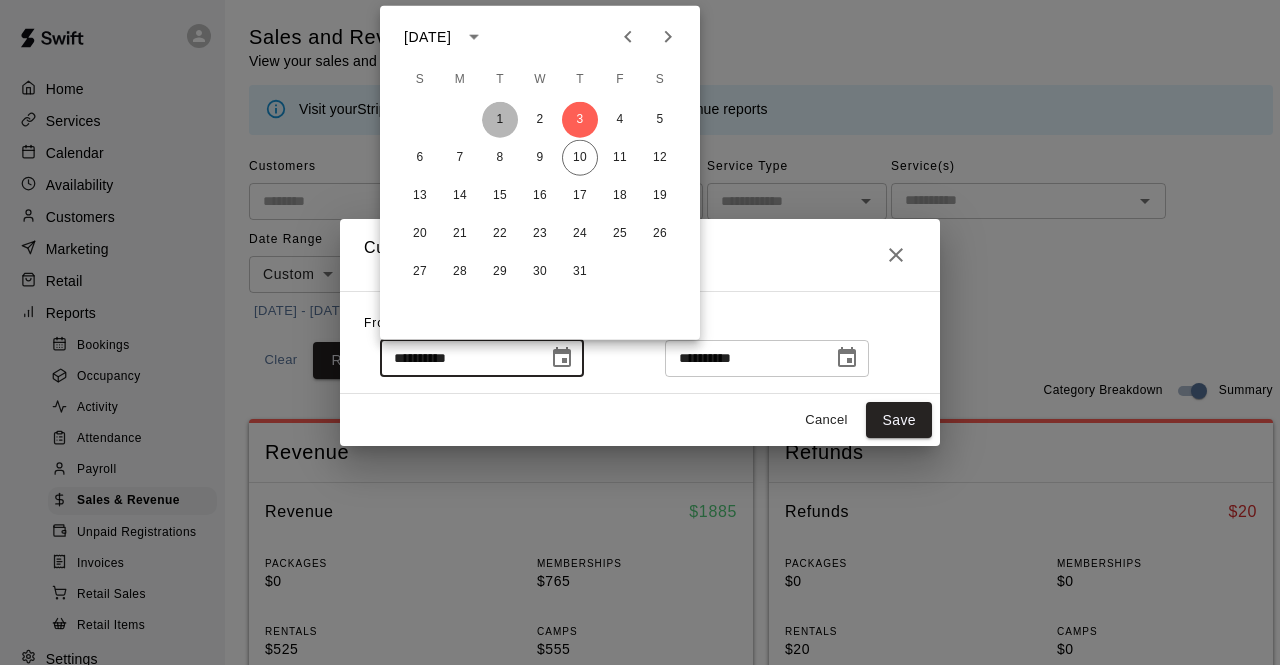 click on "1" at bounding box center [500, 120] 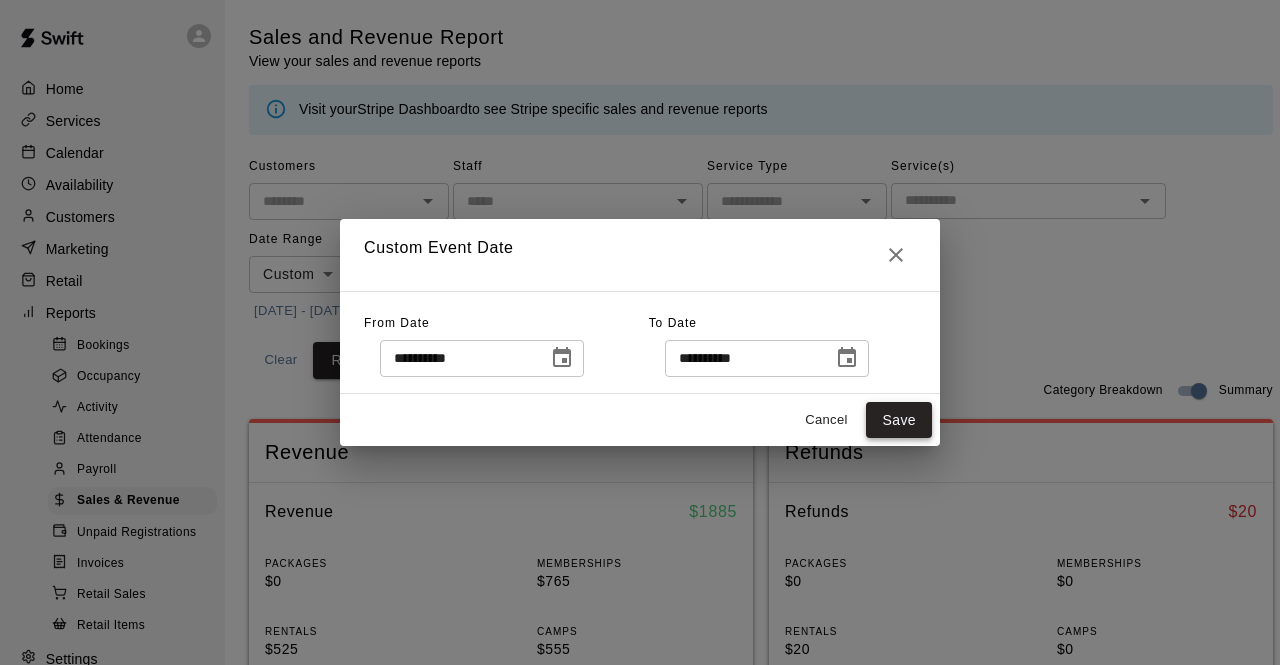 click on "Save" at bounding box center (899, 420) 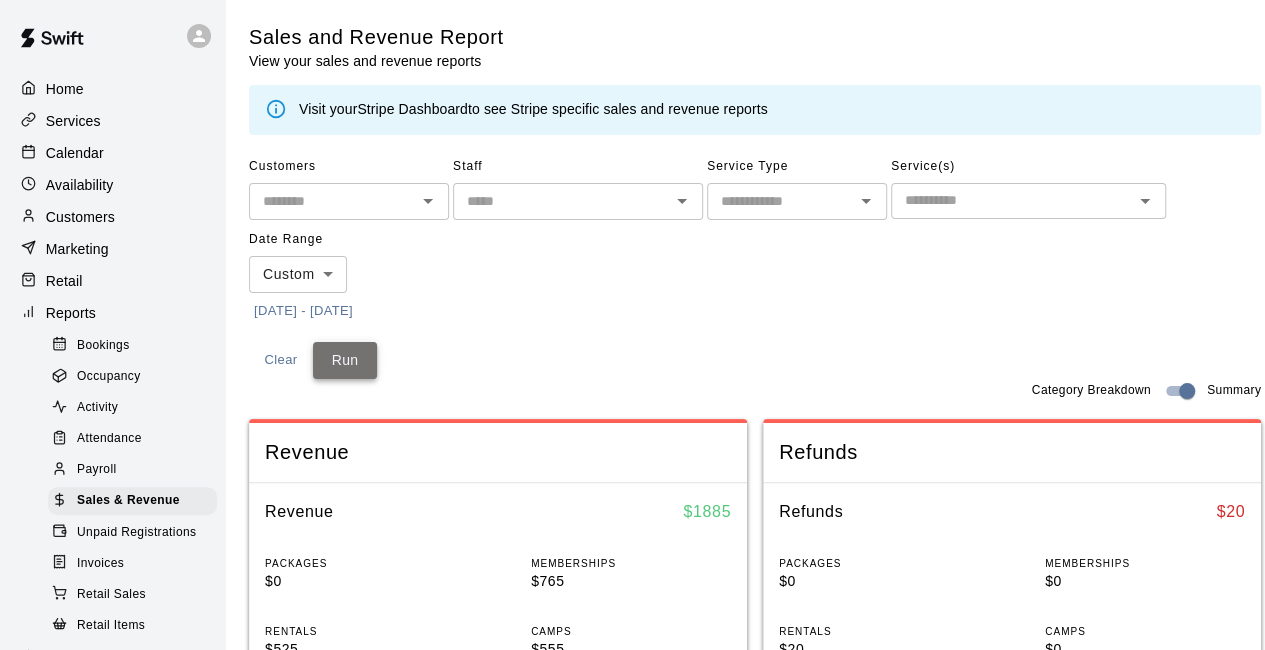 click on "Run" at bounding box center (345, 360) 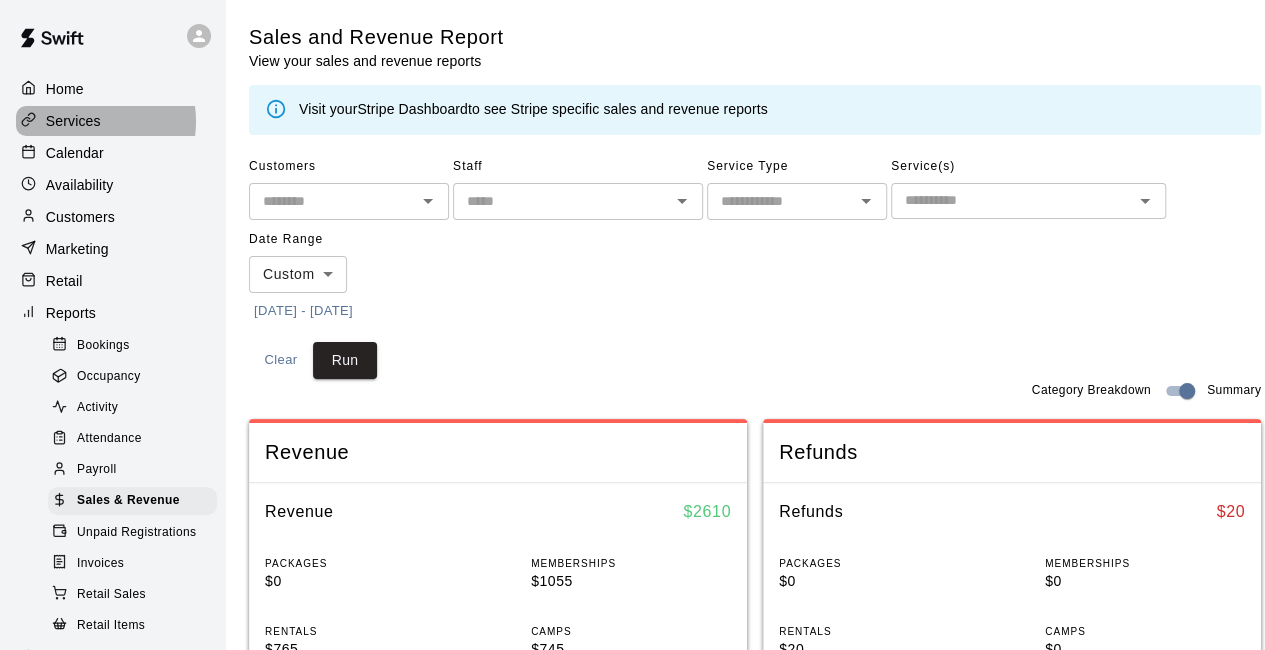 click on "Services" at bounding box center (73, 121) 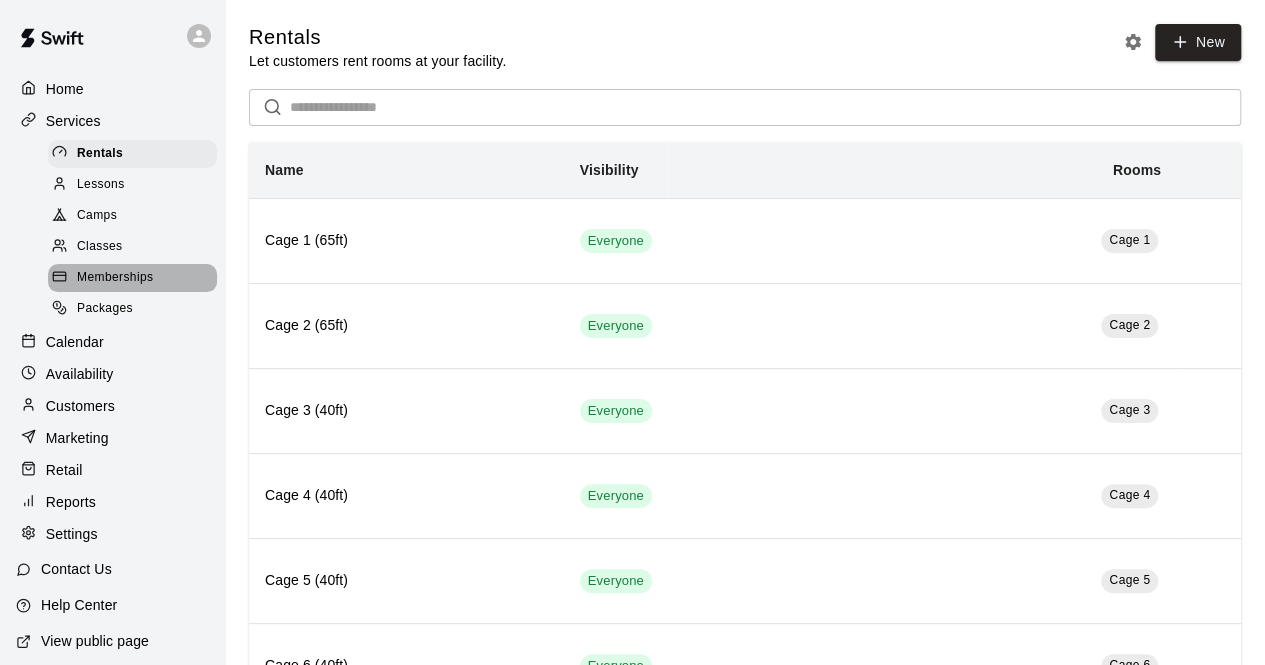 click on "Memberships" at bounding box center [115, 278] 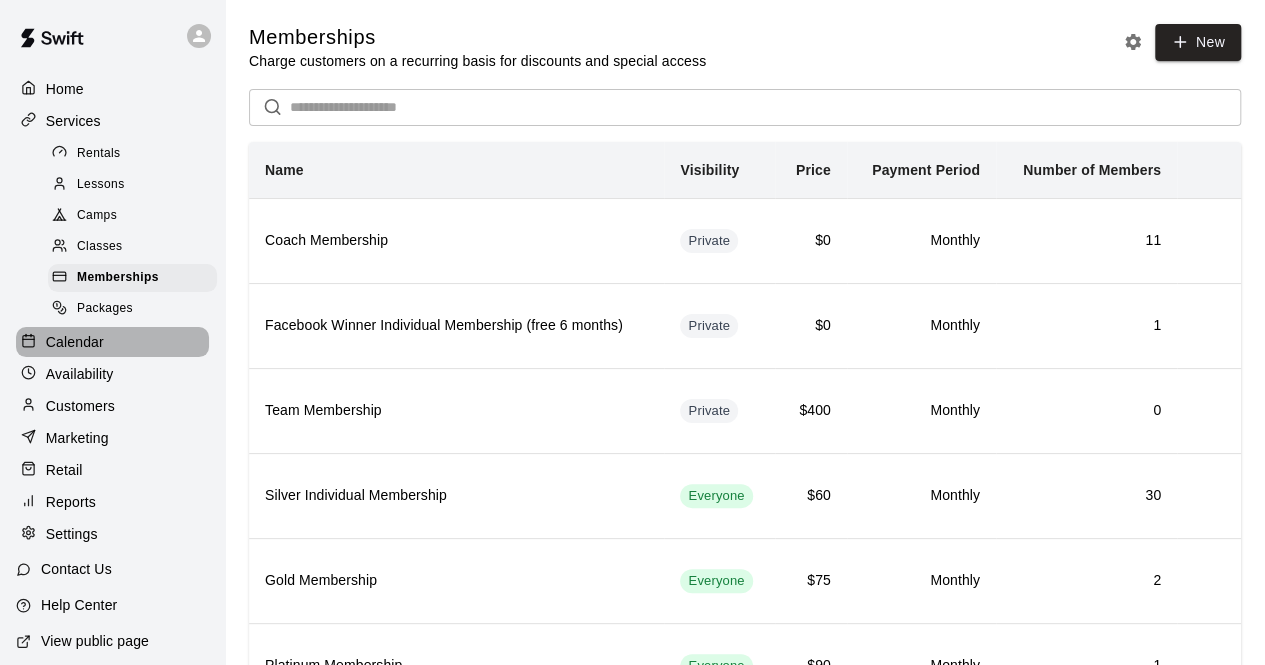 click on "Calendar" at bounding box center (112, 342) 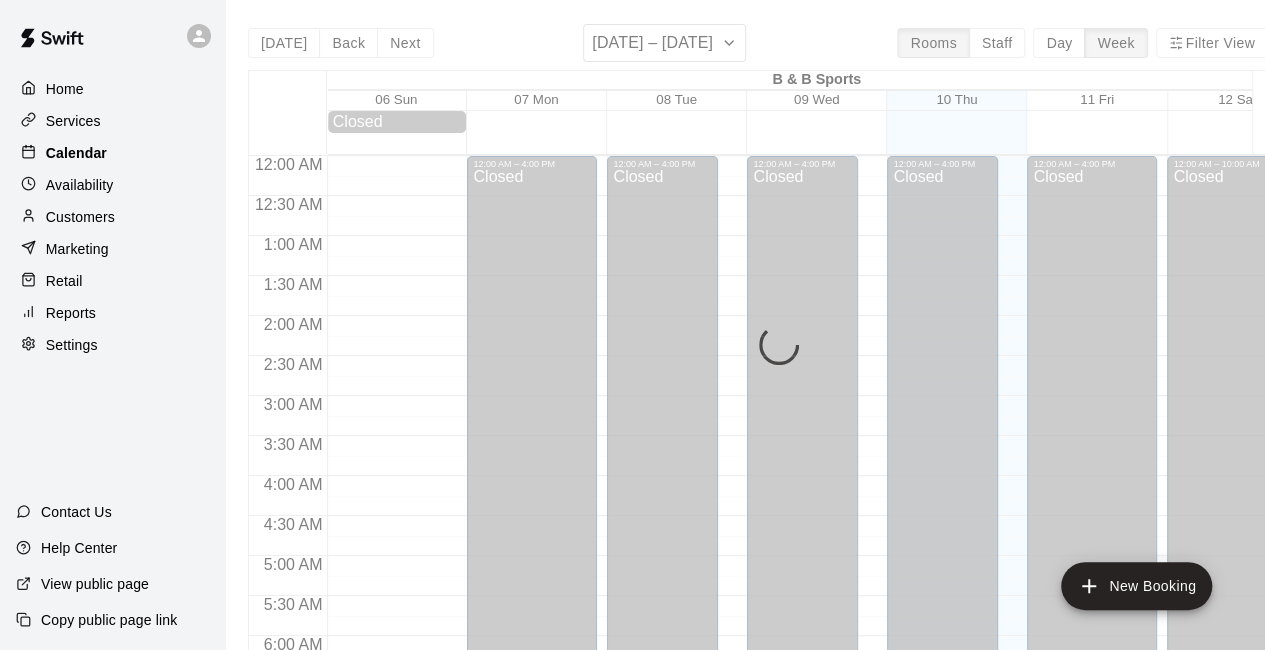 scroll, scrollTop: 1212, scrollLeft: 0, axis: vertical 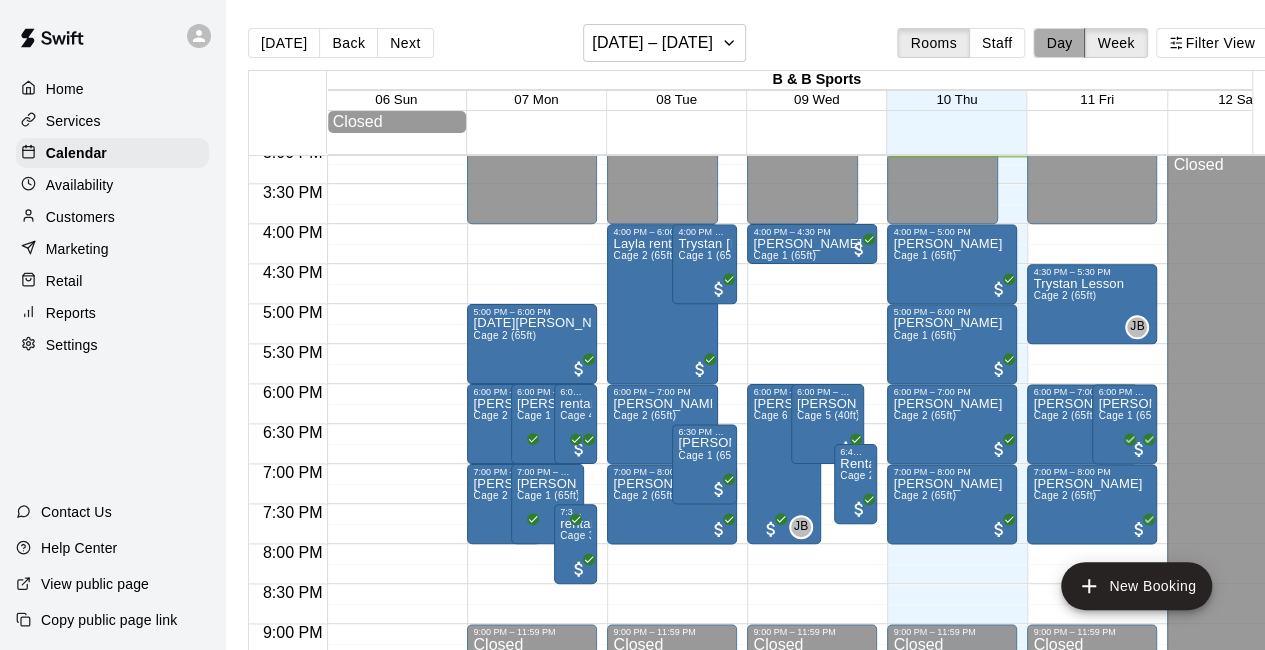 click on "Day" at bounding box center [1059, 43] 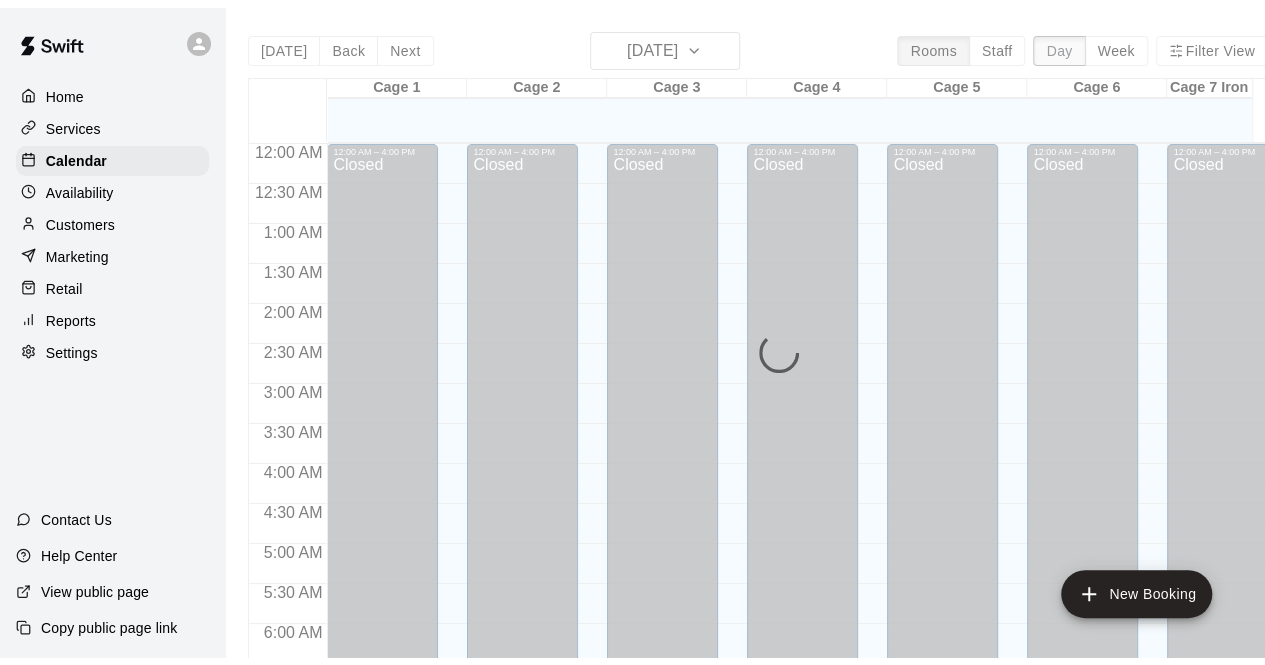 scroll, scrollTop: 1213, scrollLeft: 0, axis: vertical 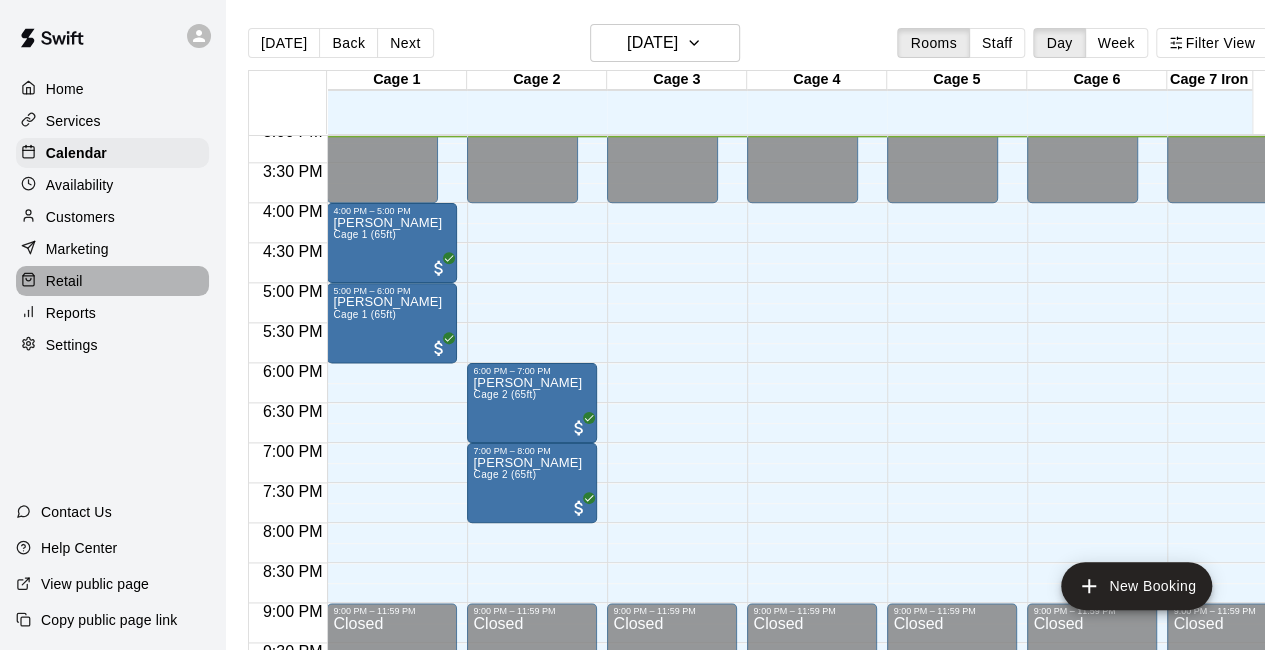 click on "Retail" at bounding box center (112, 281) 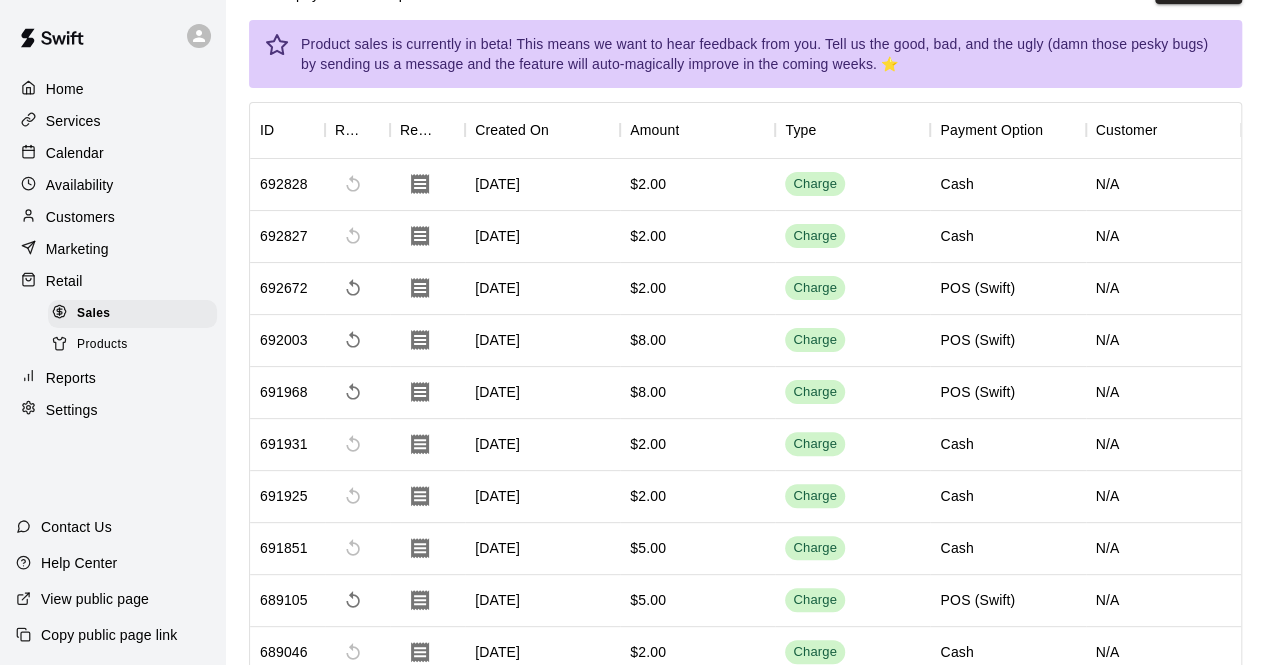 scroll, scrollTop: 80, scrollLeft: 0, axis: vertical 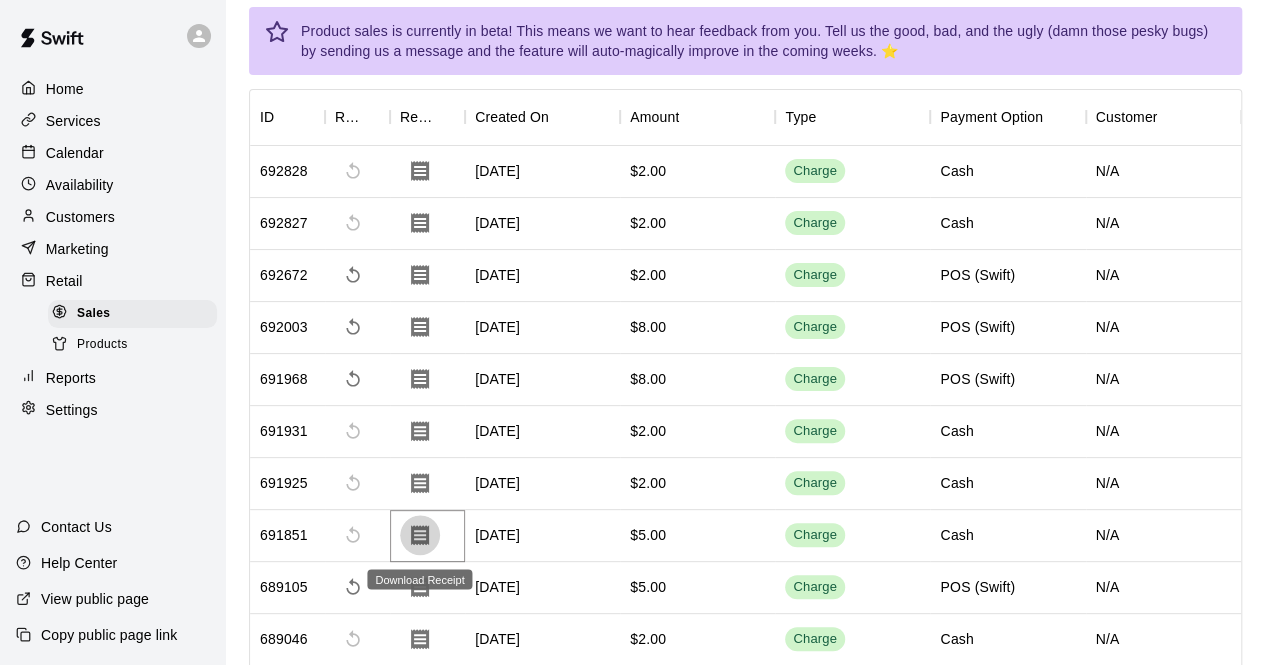 click 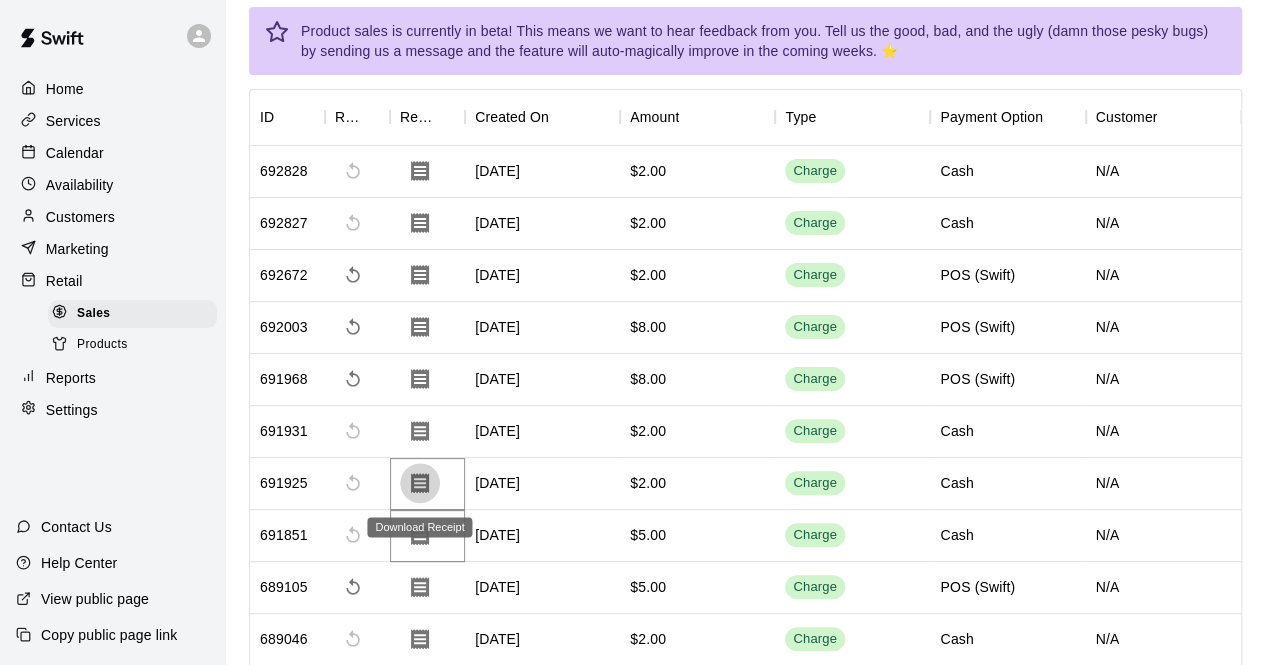 click 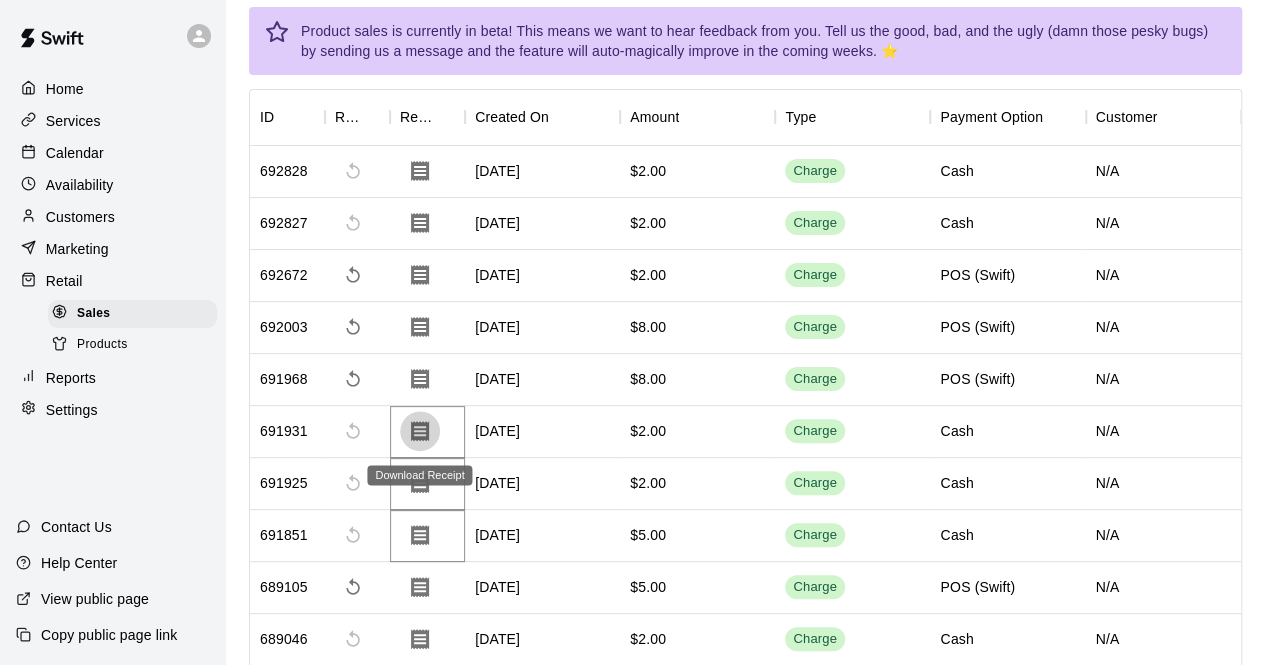 click 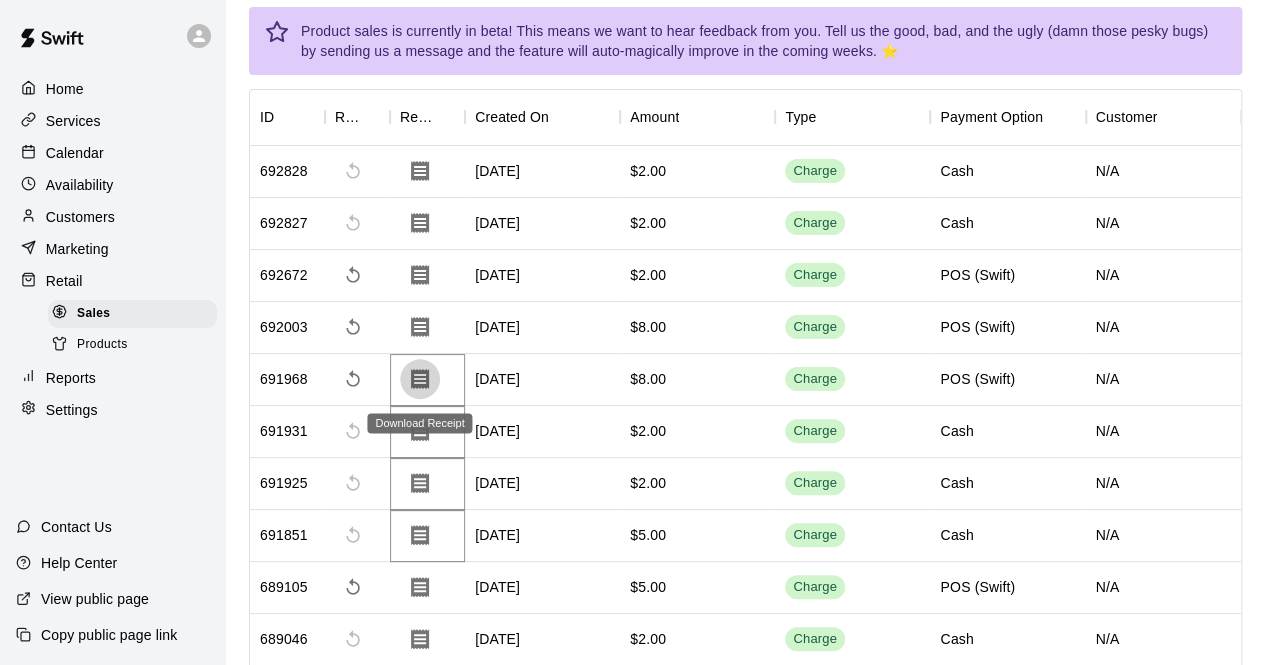 click 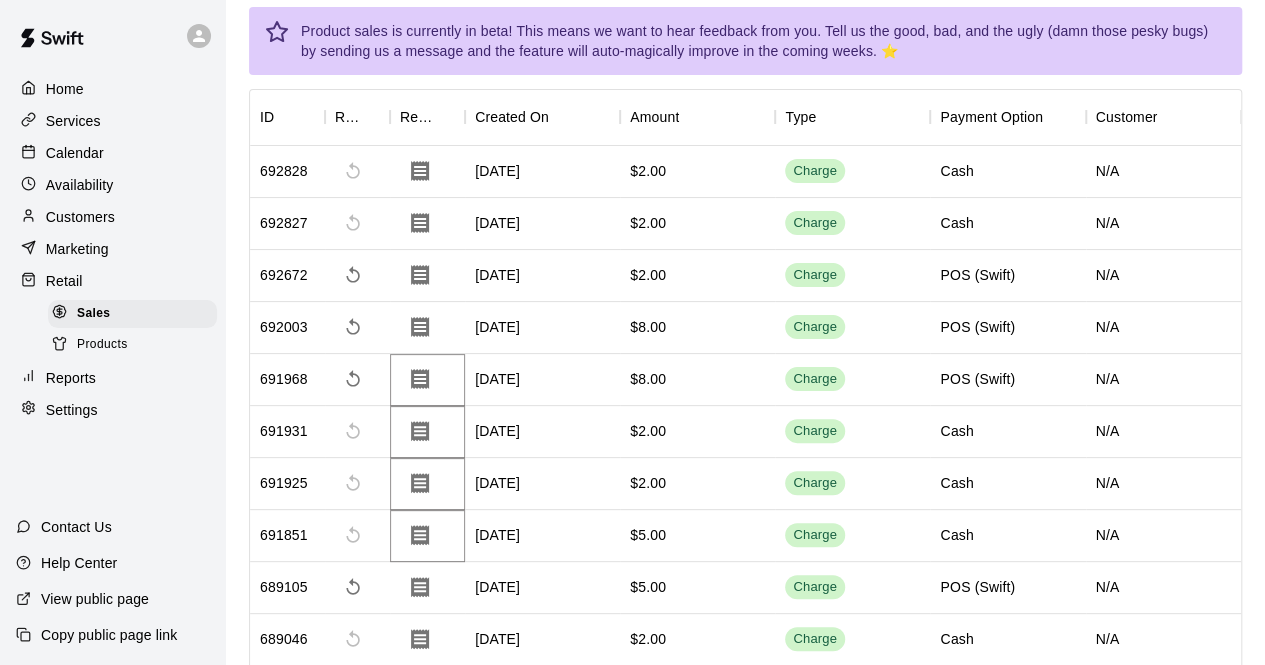 click at bounding box center (1250, 650) 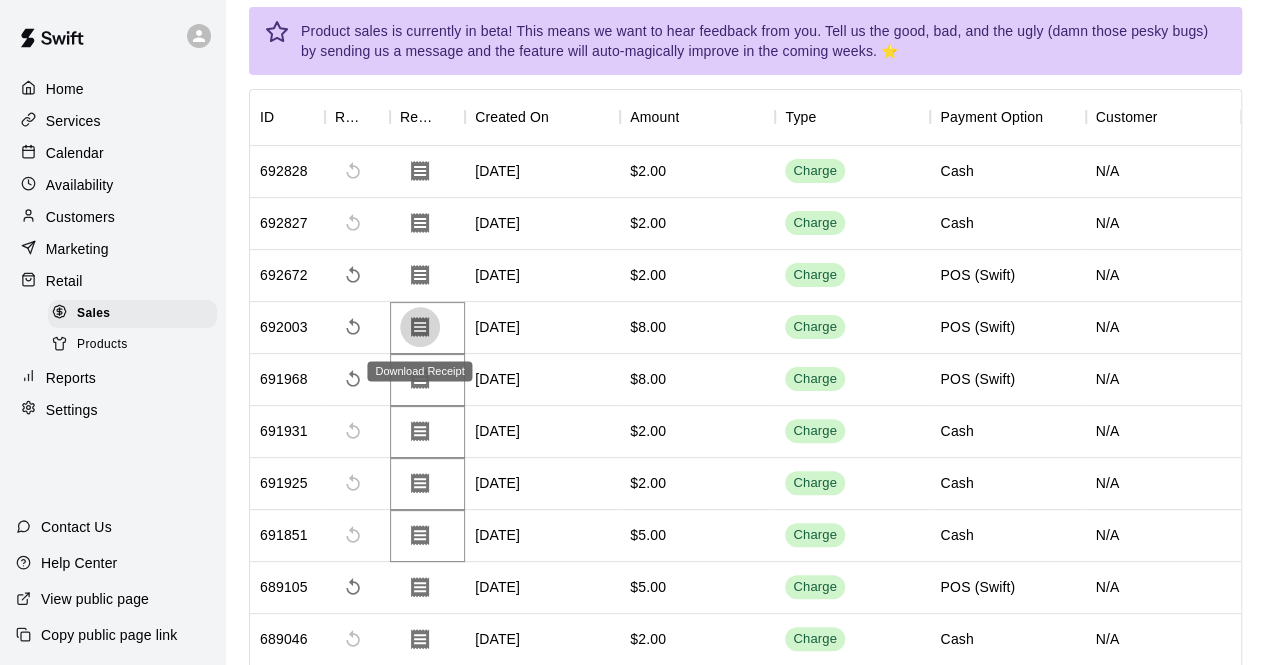 click 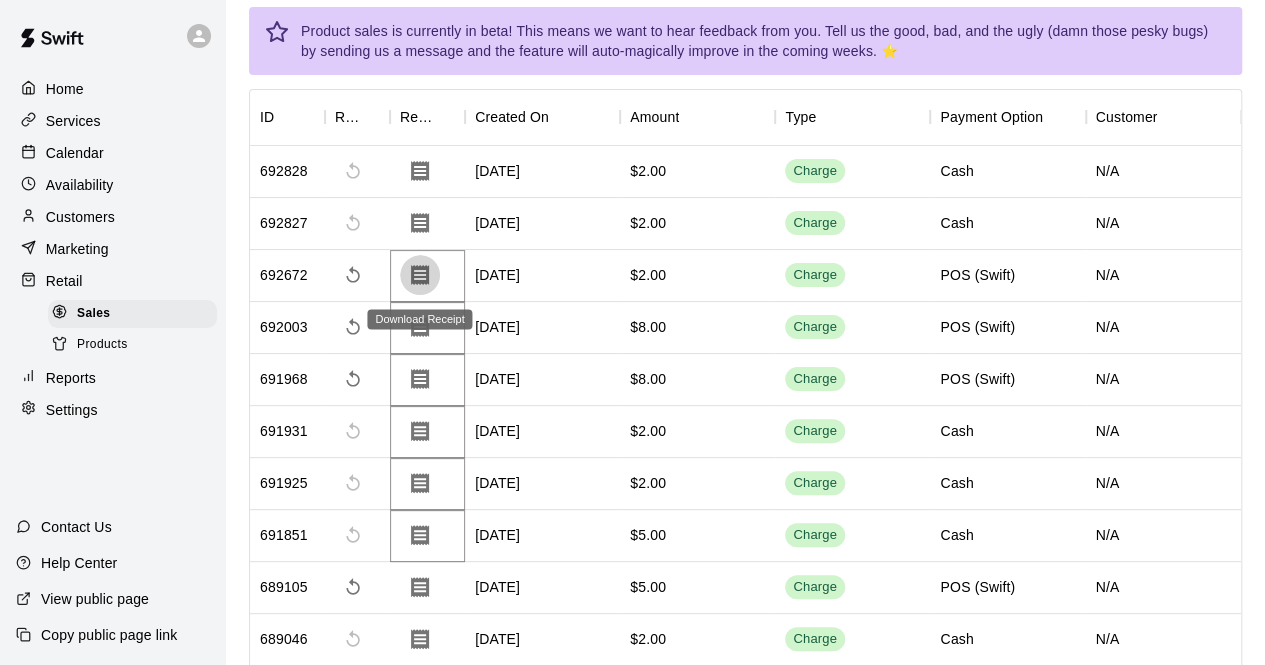 click 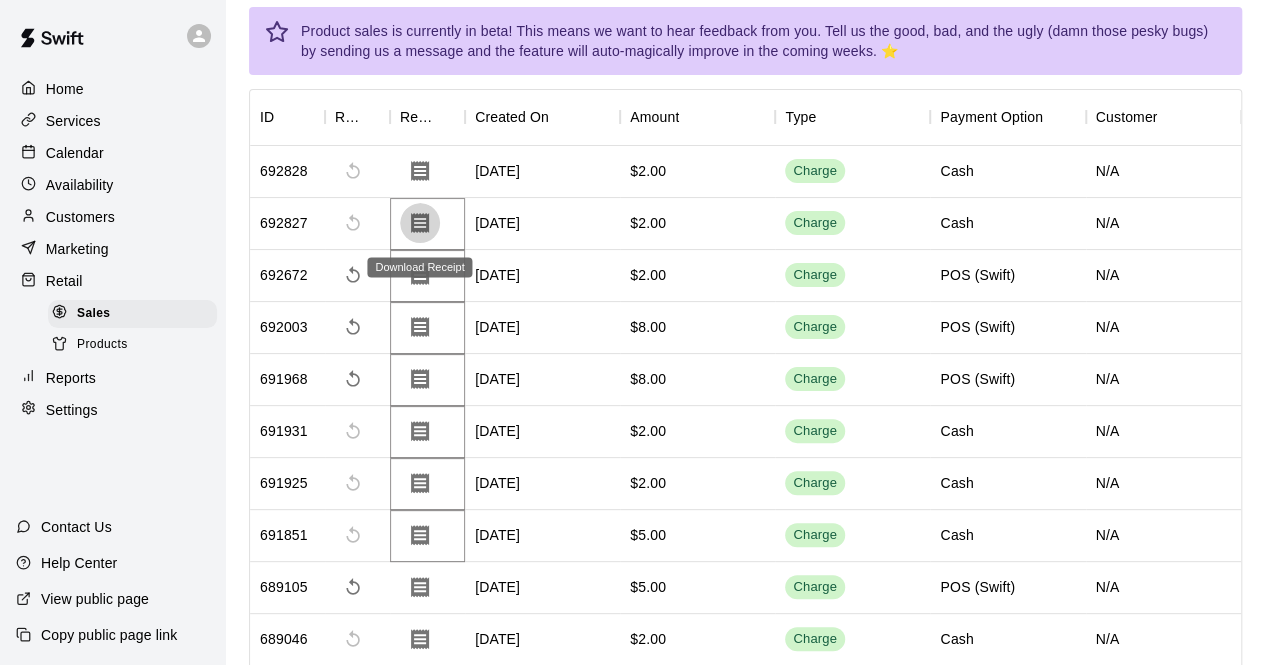 click 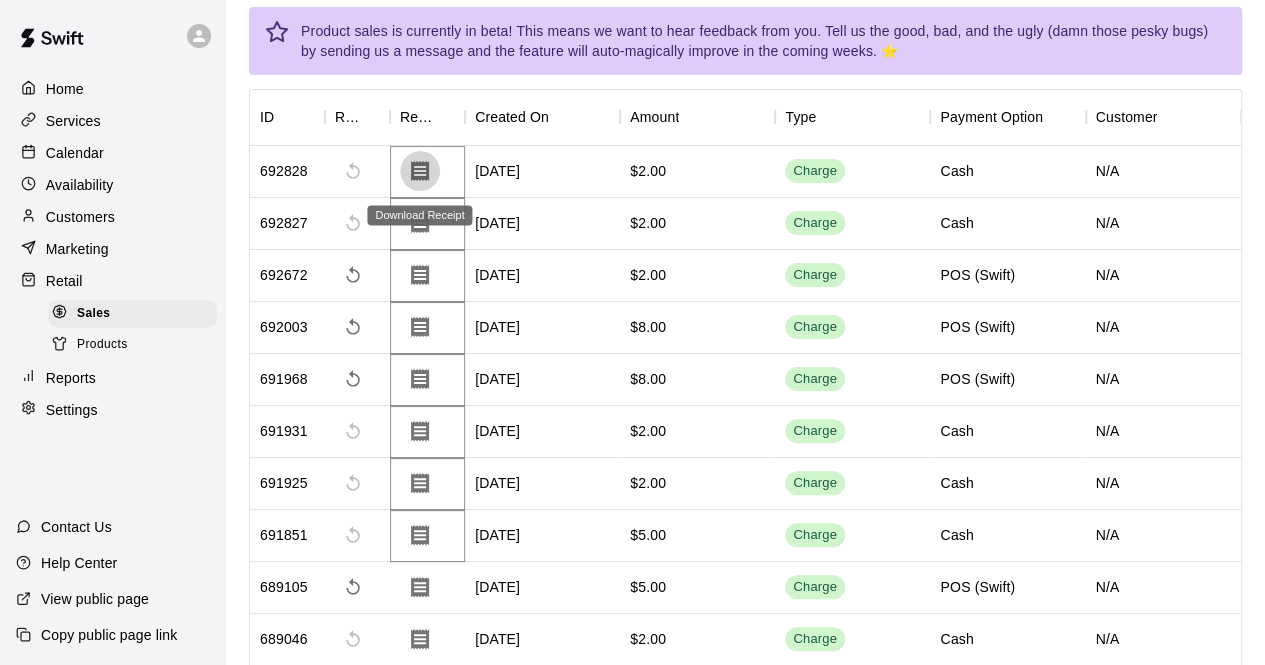 click 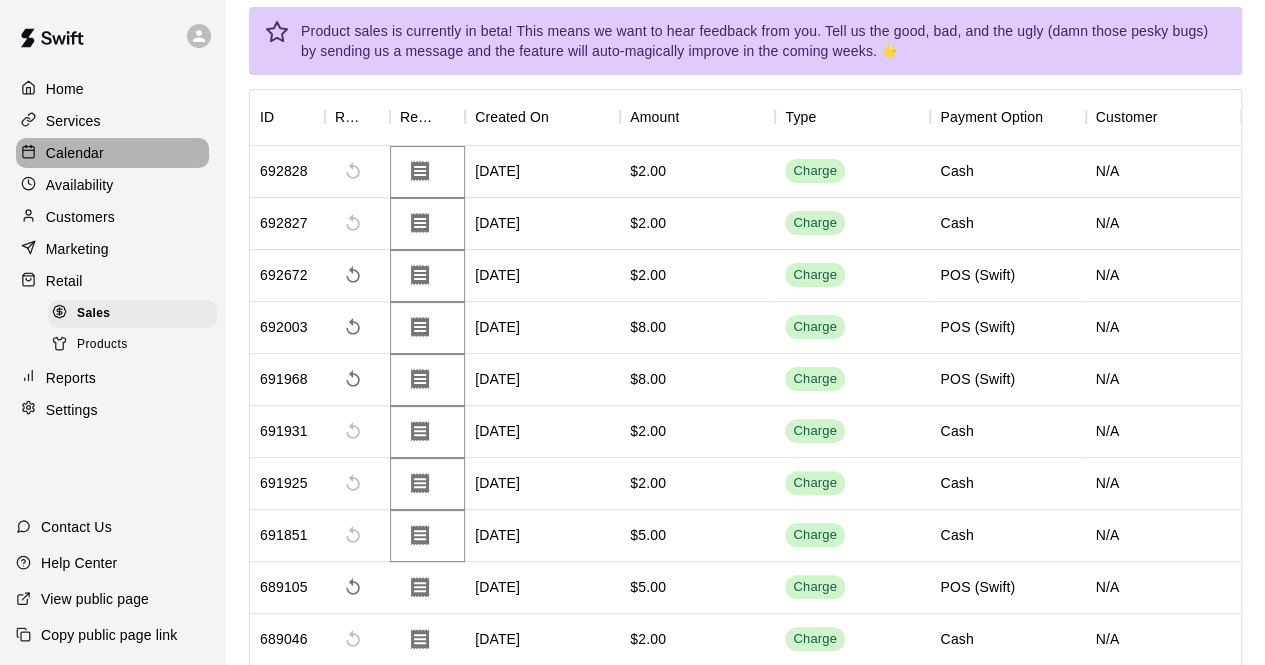click on "Calendar" at bounding box center (75, 153) 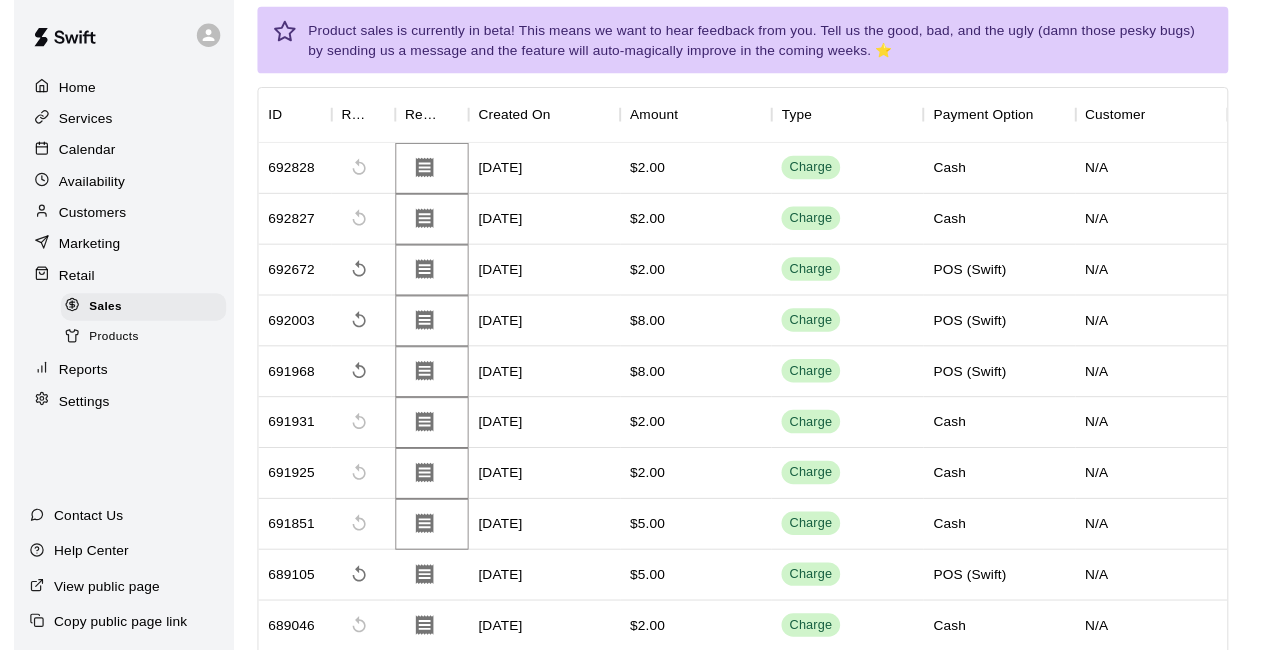 scroll, scrollTop: 0, scrollLeft: 0, axis: both 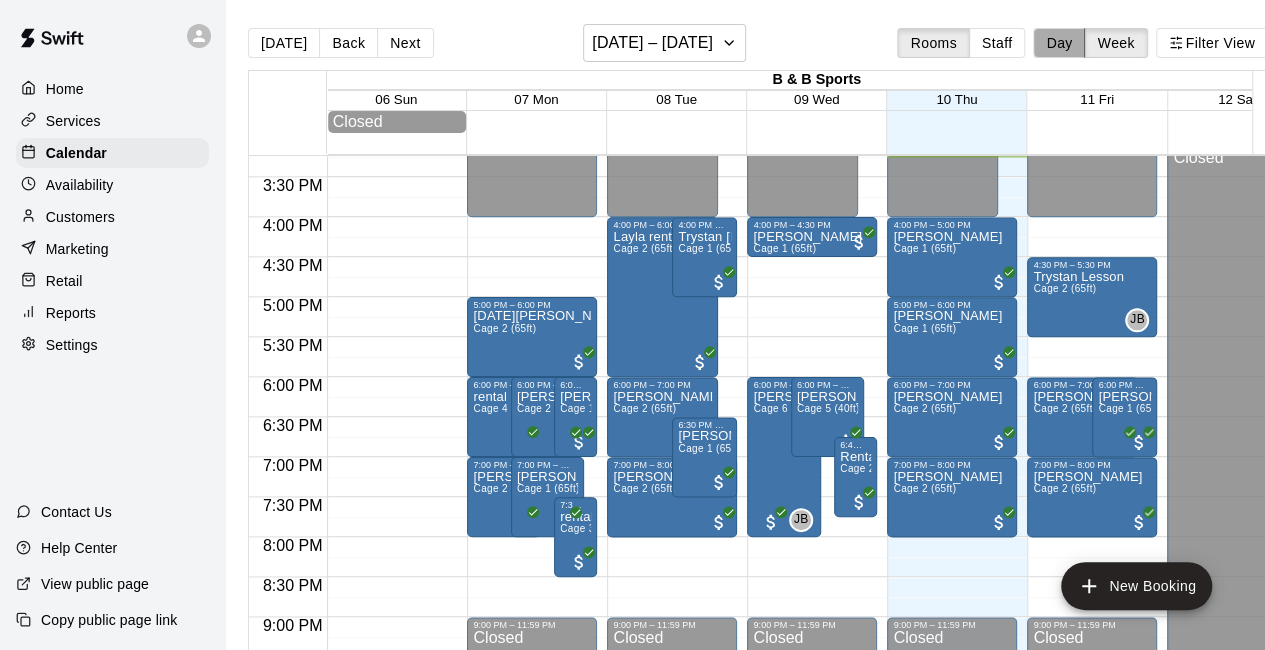 click on "Day" at bounding box center (1059, 43) 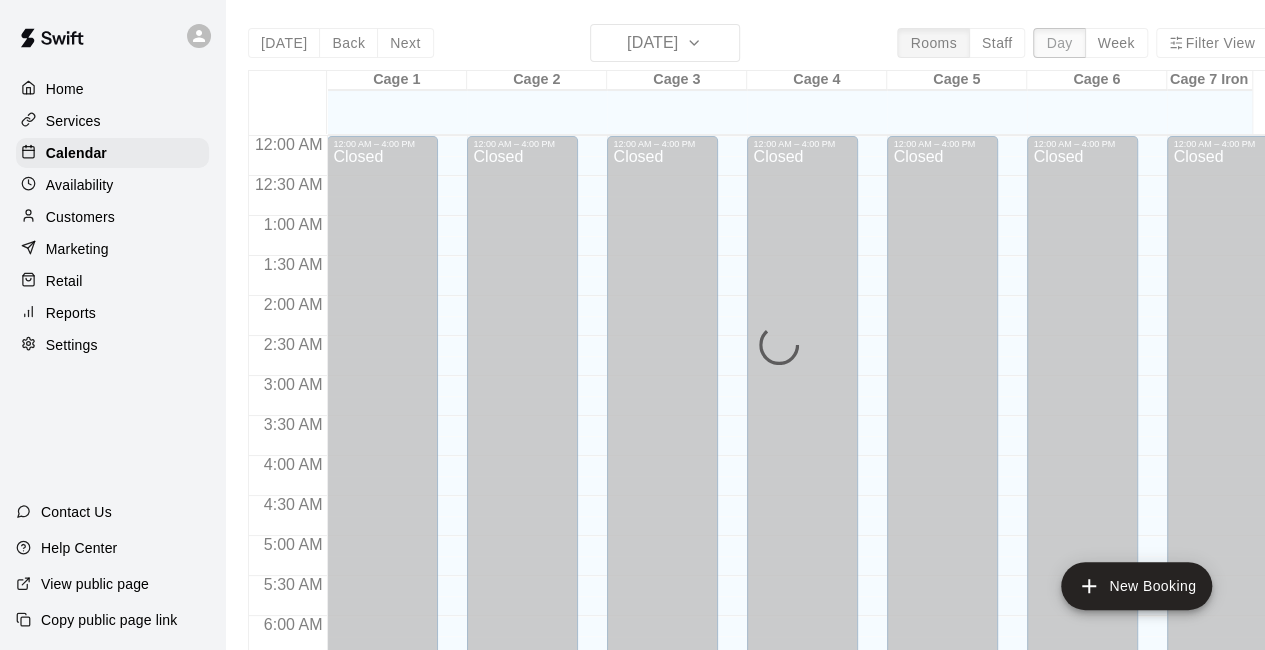 scroll, scrollTop: 1219, scrollLeft: 0, axis: vertical 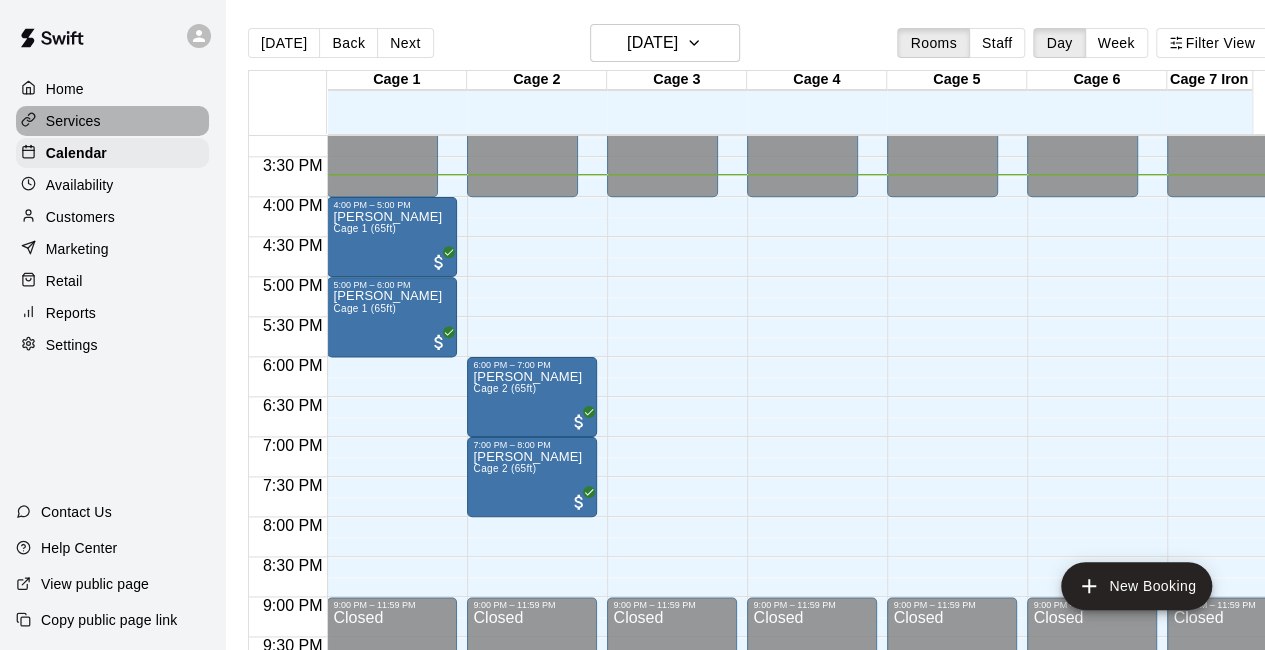 click on "Services" at bounding box center [112, 121] 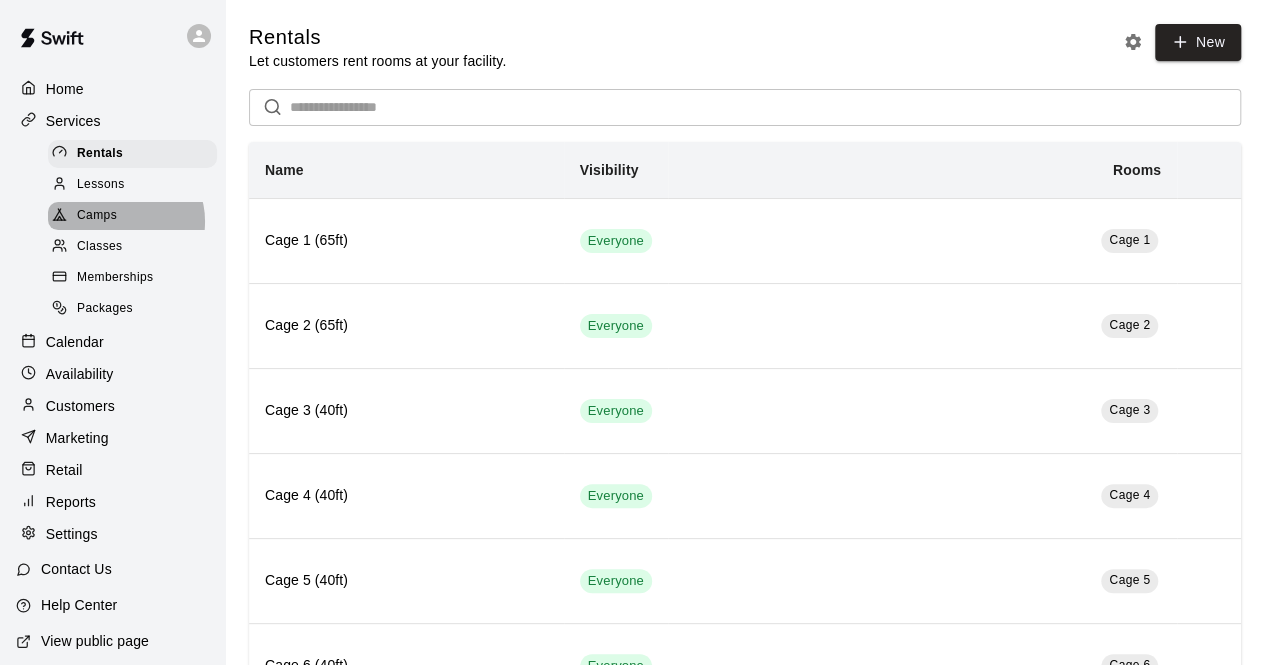 click on "Camps" at bounding box center [132, 216] 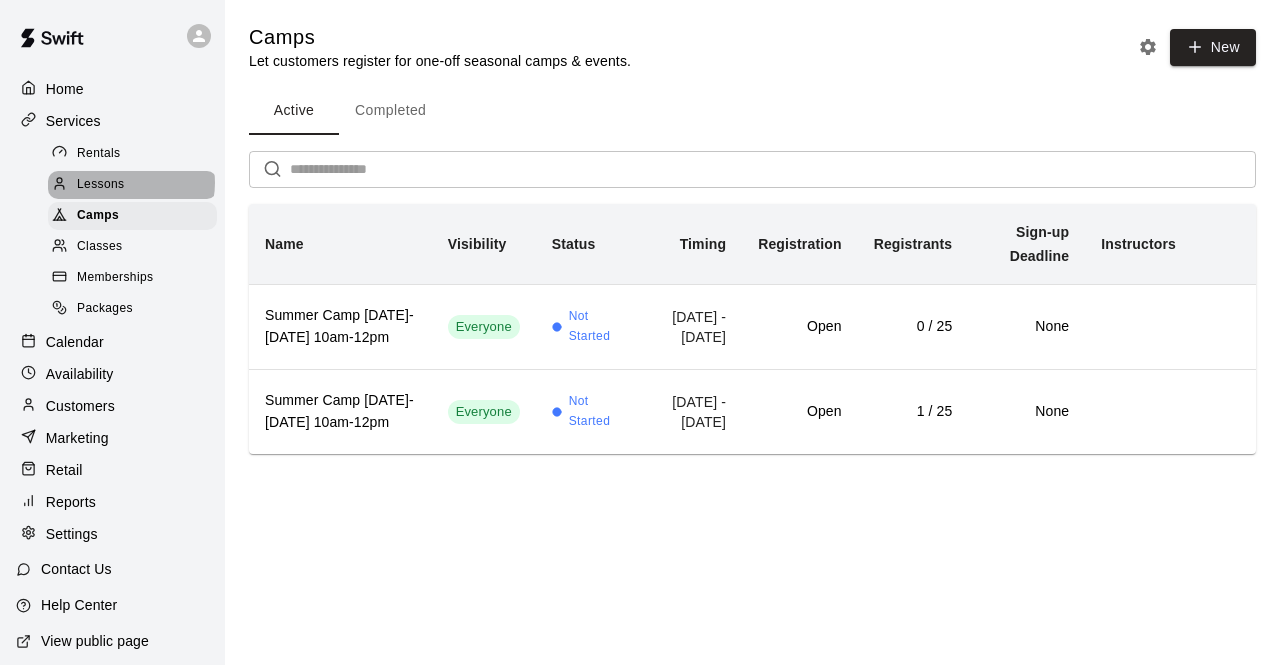 click on "Lessons" at bounding box center (132, 185) 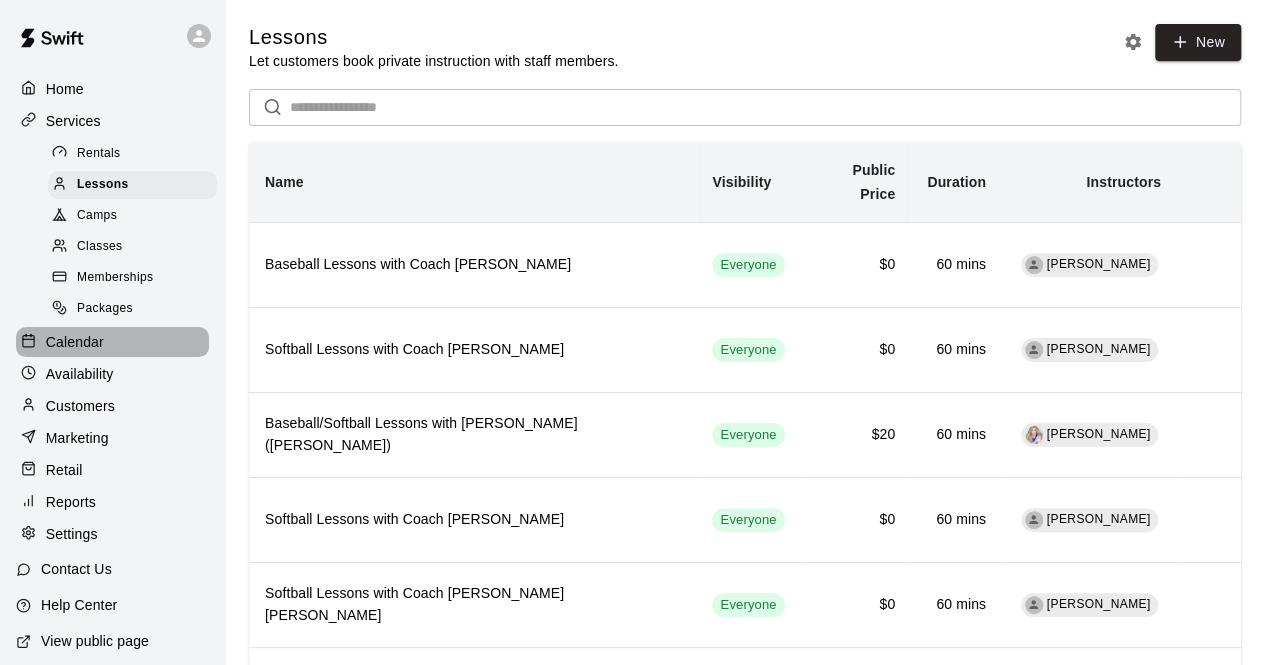 click on "Calendar" at bounding box center [112, 342] 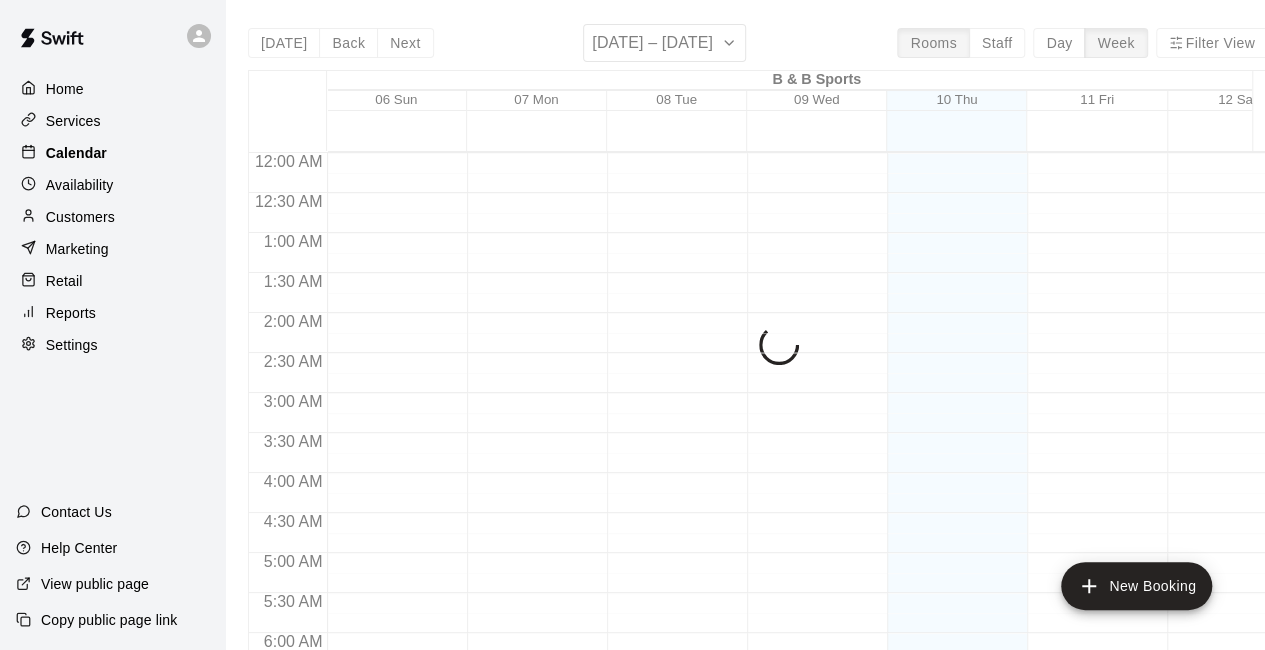 scroll, scrollTop: 1261, scrollLeft: 0, axis: vertical 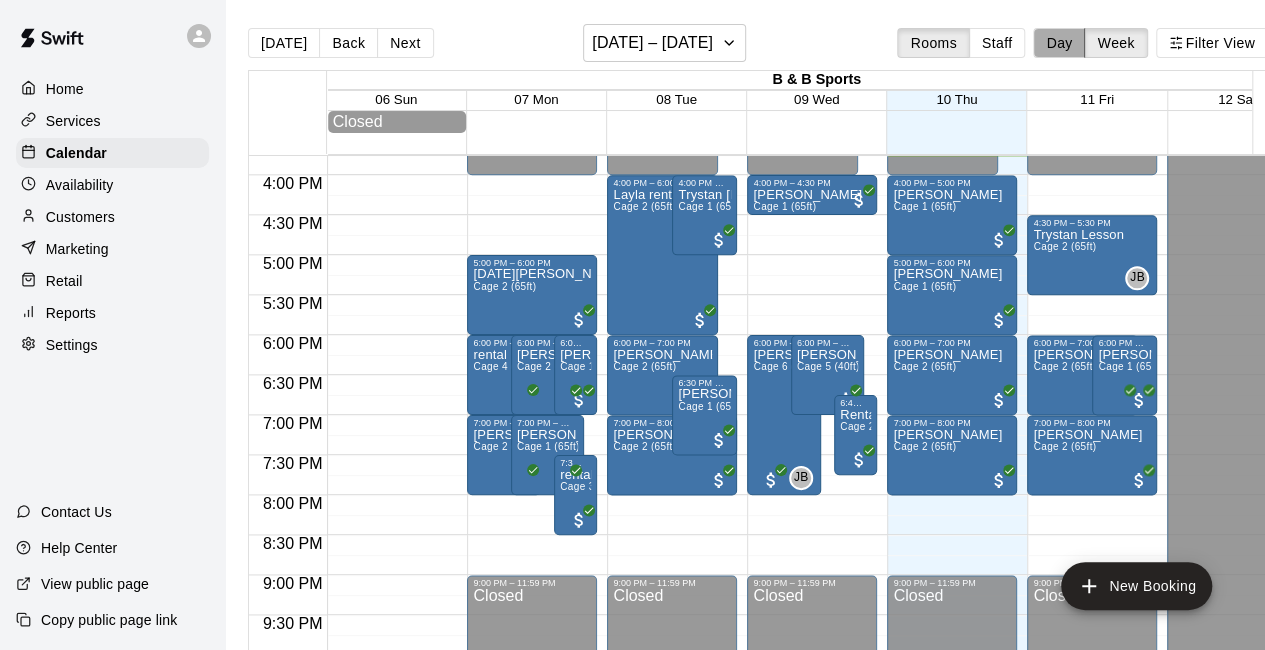 click on "Day" at bounding box center [1059, 43] 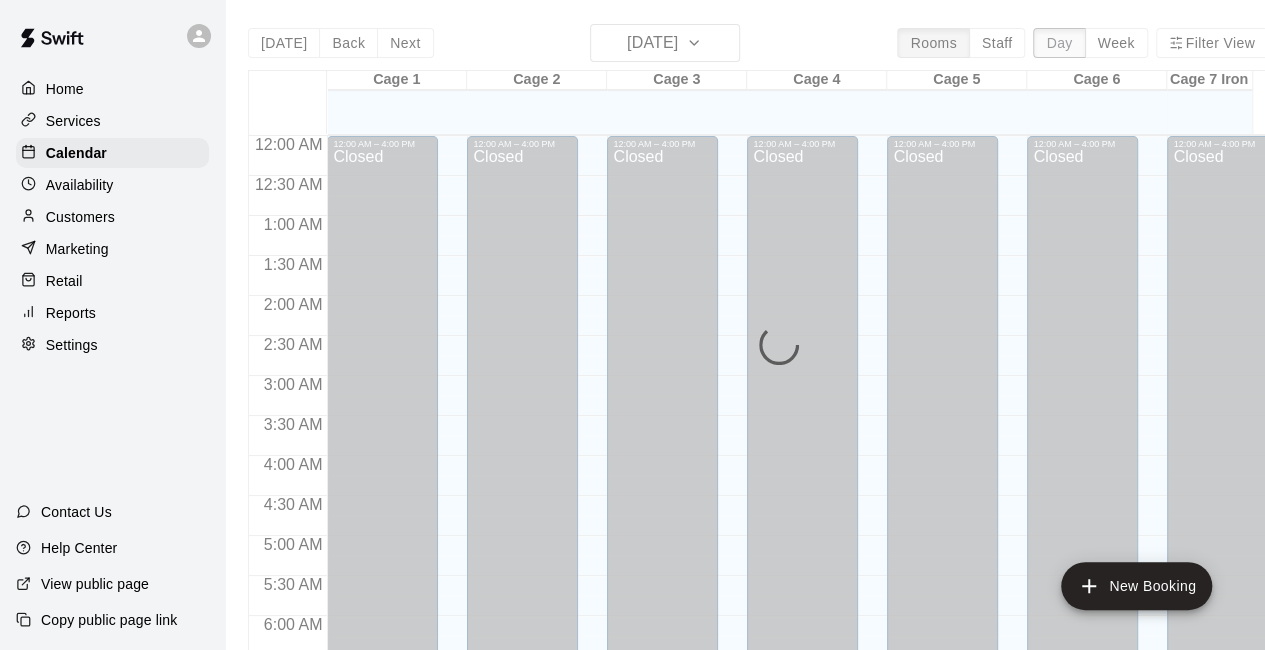 scroll, scrollTop: 1261, scrollLeft: 0, axis: vertical 